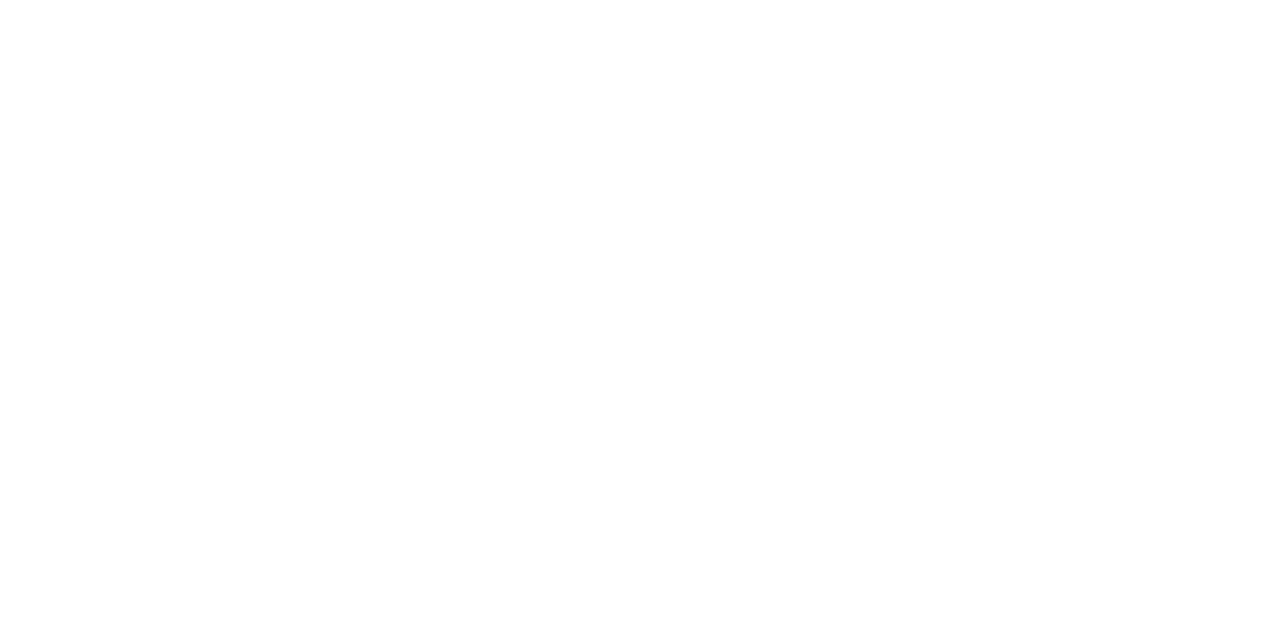 scroll, scrollTop: 0, scrollLeft: 0, axis: both 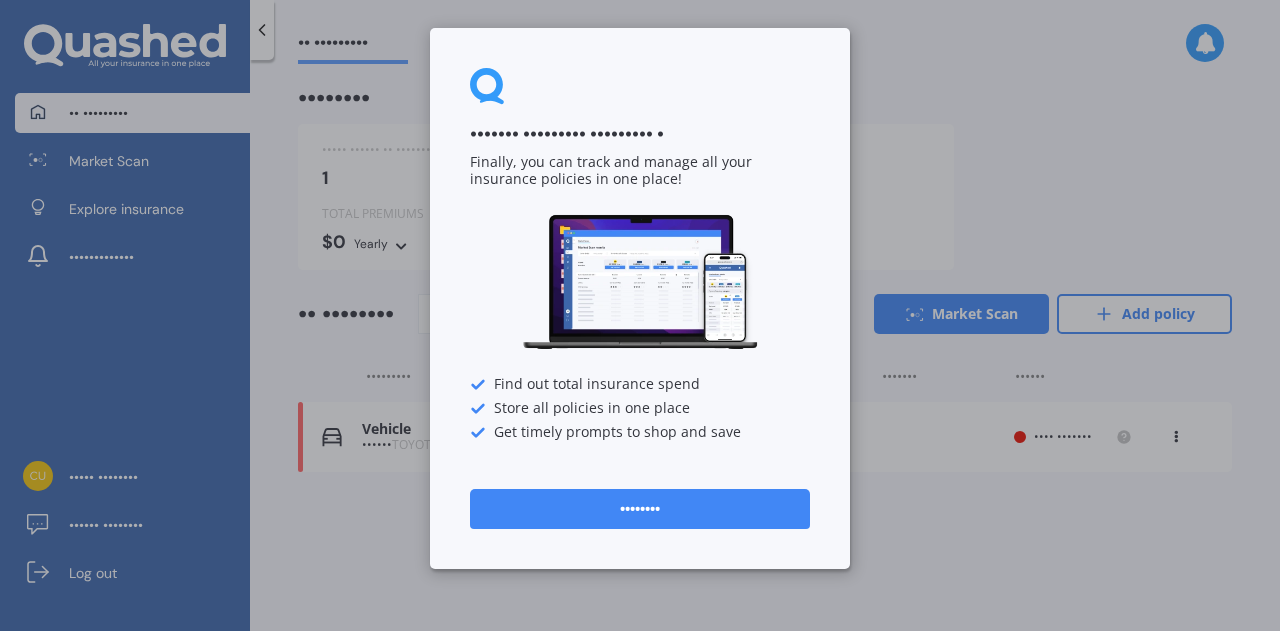 click on "••••••••" at bounding box center (640, 509) 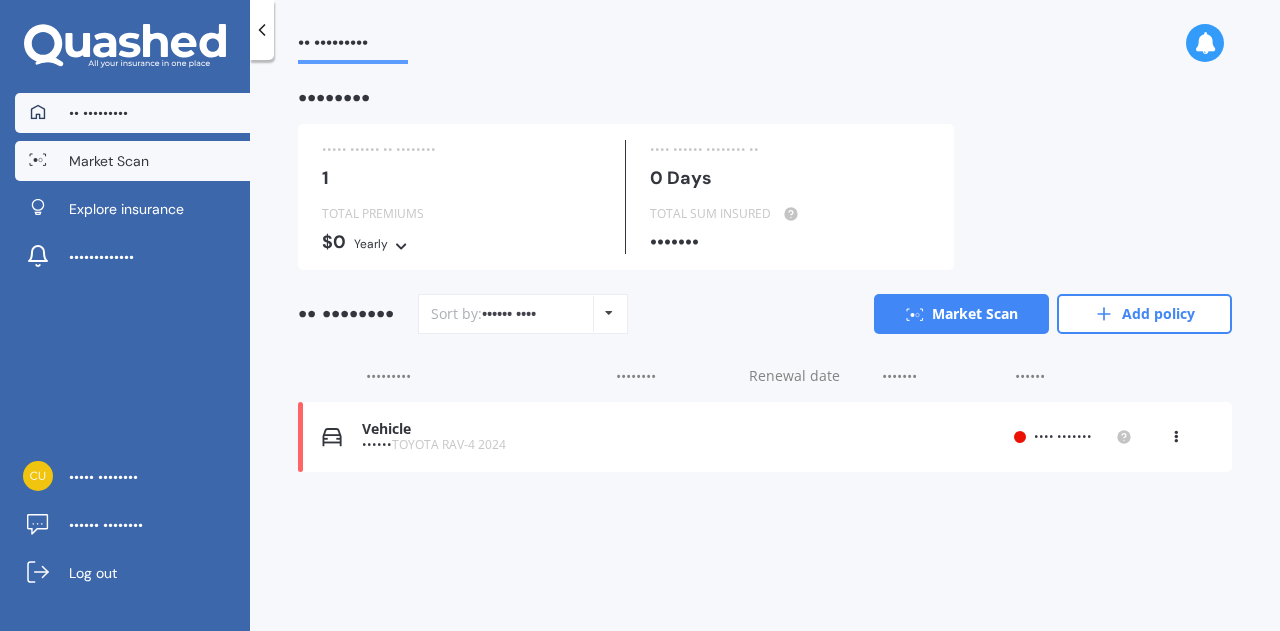 click on "Market Scan" at bounding box center (109, 161) 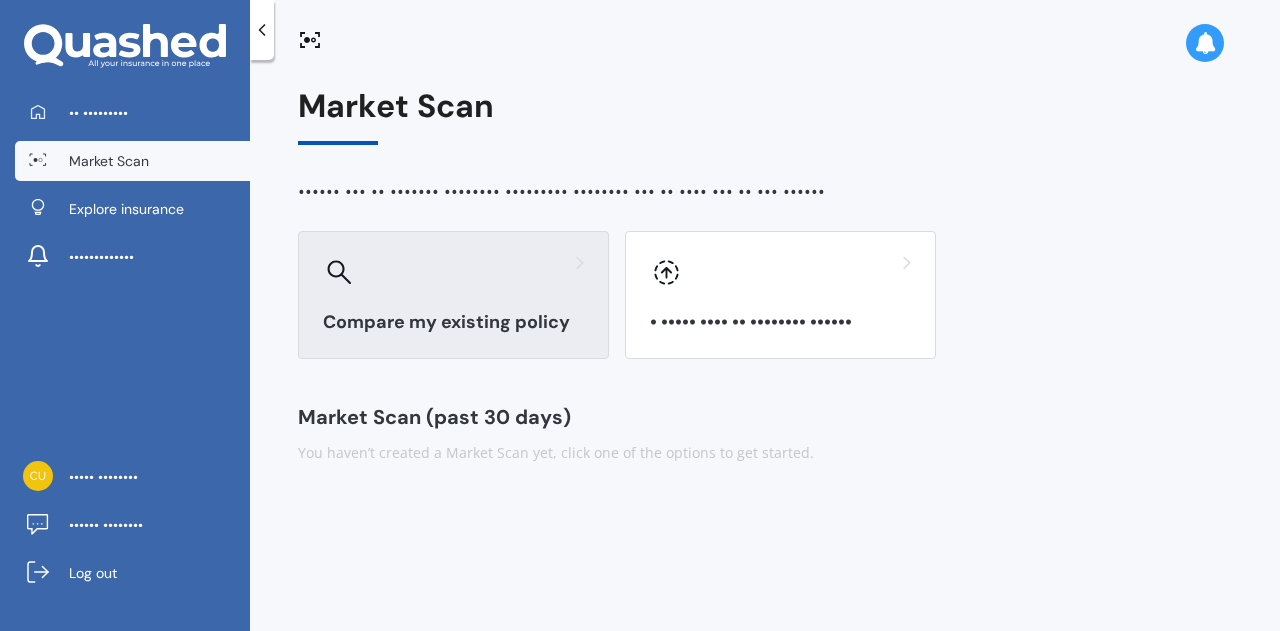 click on "Compare my existing policy" at bounding box center (453, 295) 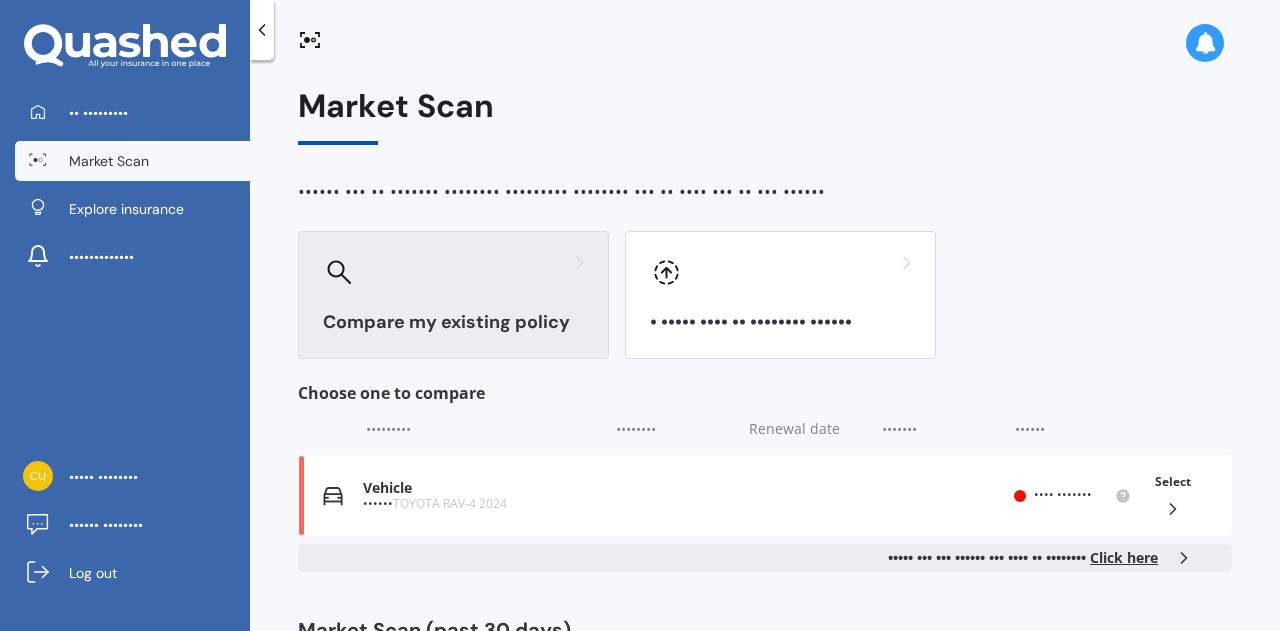 scroll, scrollTop: 80, scrollLeft: 0, axis: vertical 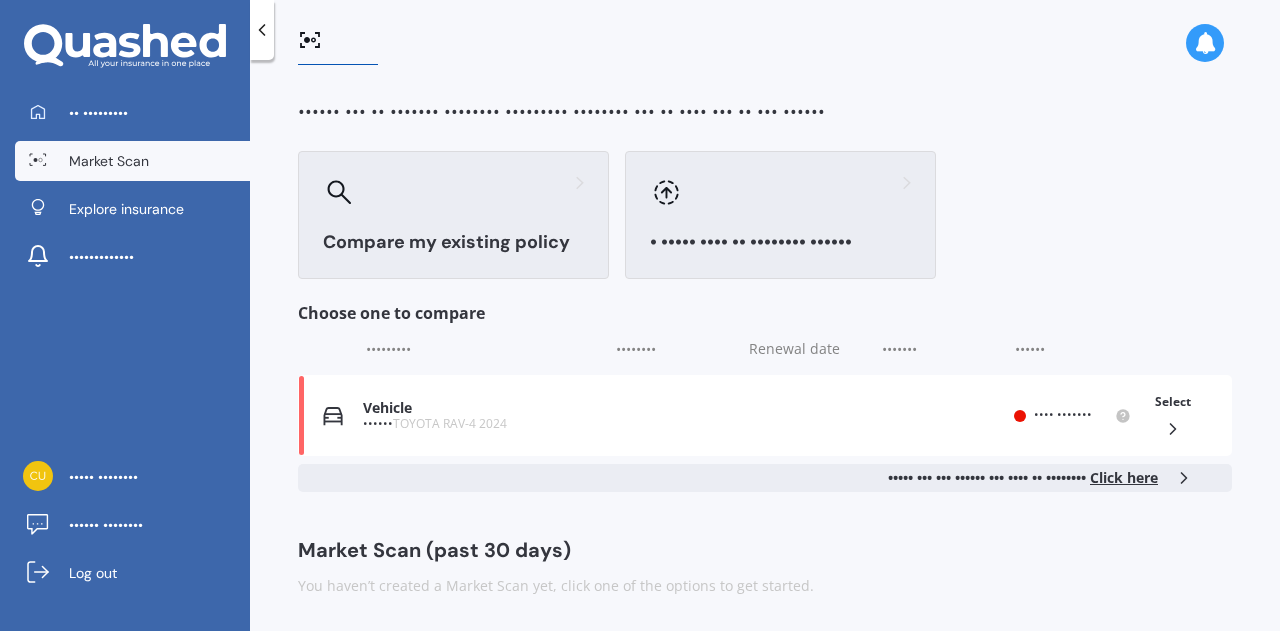 click on "• ••••• •••• •• •••••••• ••••••" at bounding box center (780, 242) 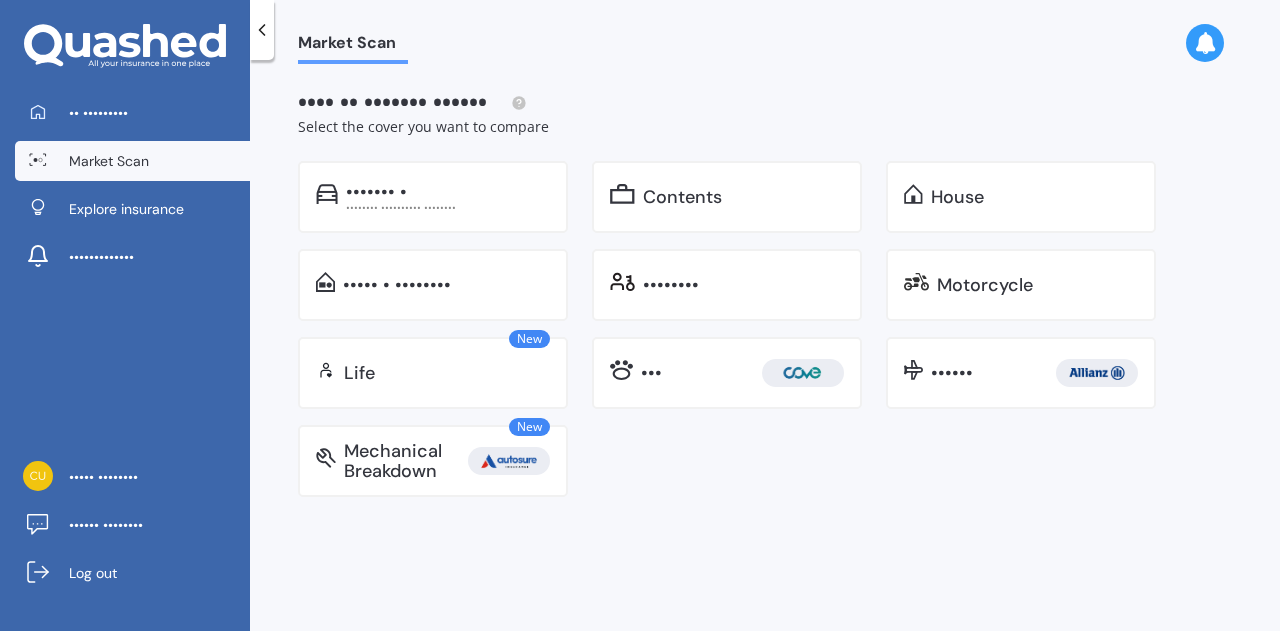 scroll, scrollTop: 0, scrollLeft: 0, axis: both 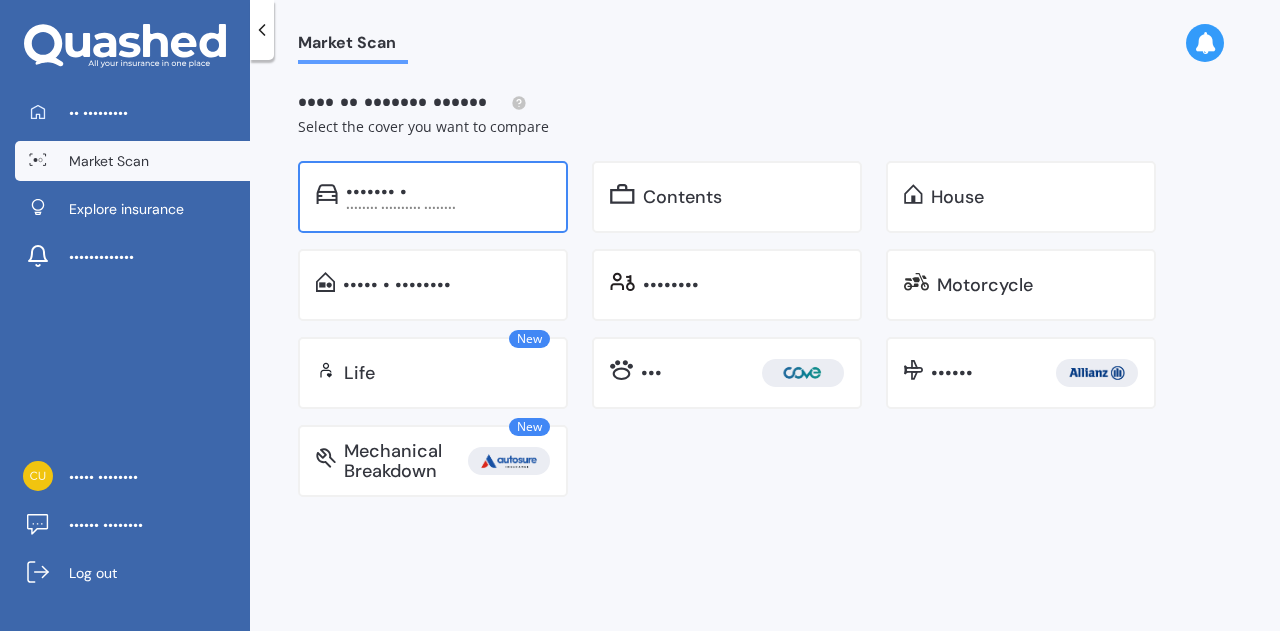 click on "••••••• •" at bounding box center [376, 192] 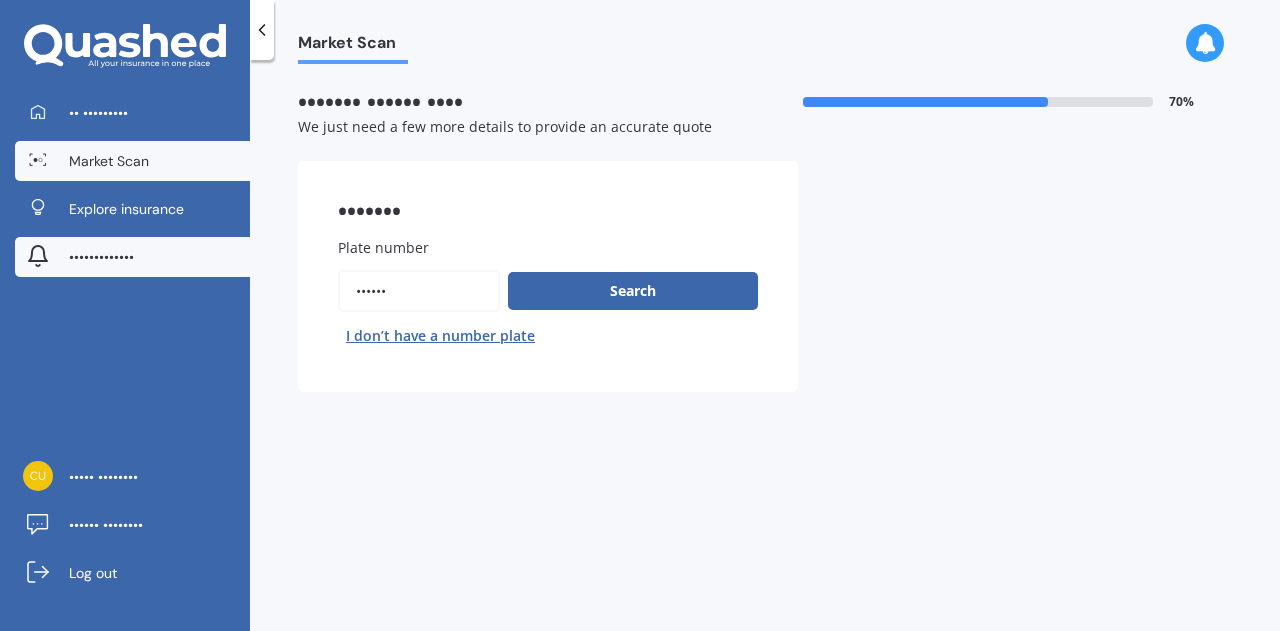 drag, startPoint x: 424, startPoint y: 289, endPoint x: 137, endPoint y: 267, distance: 287.84198 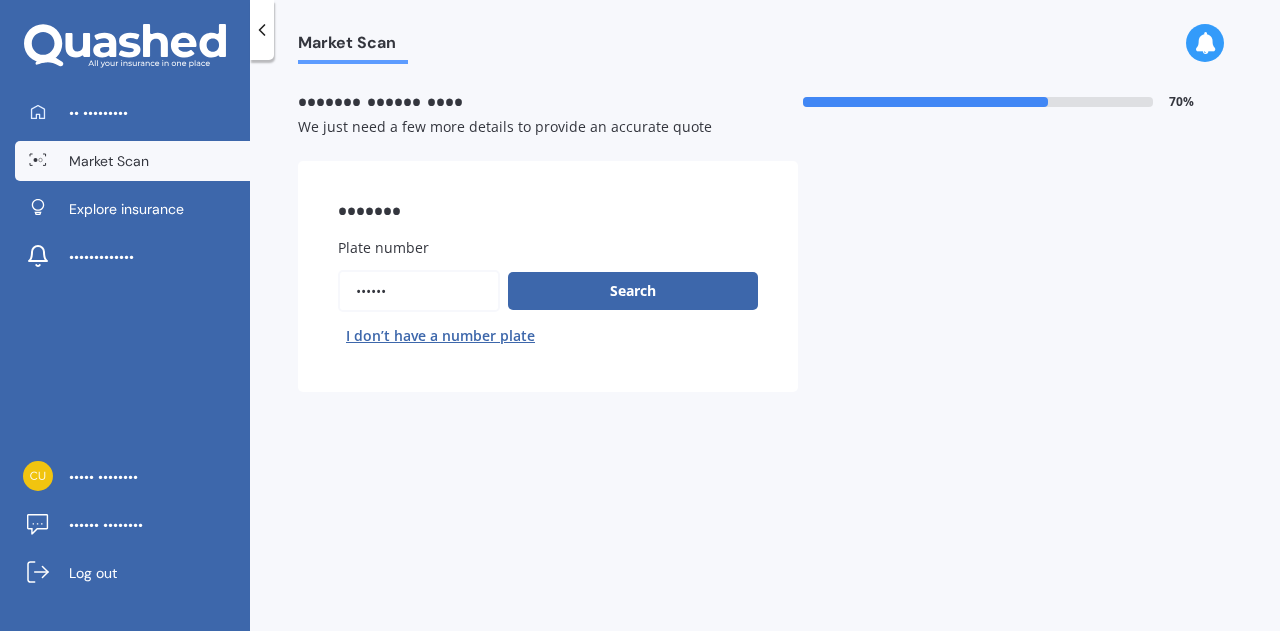 type on "••••••" 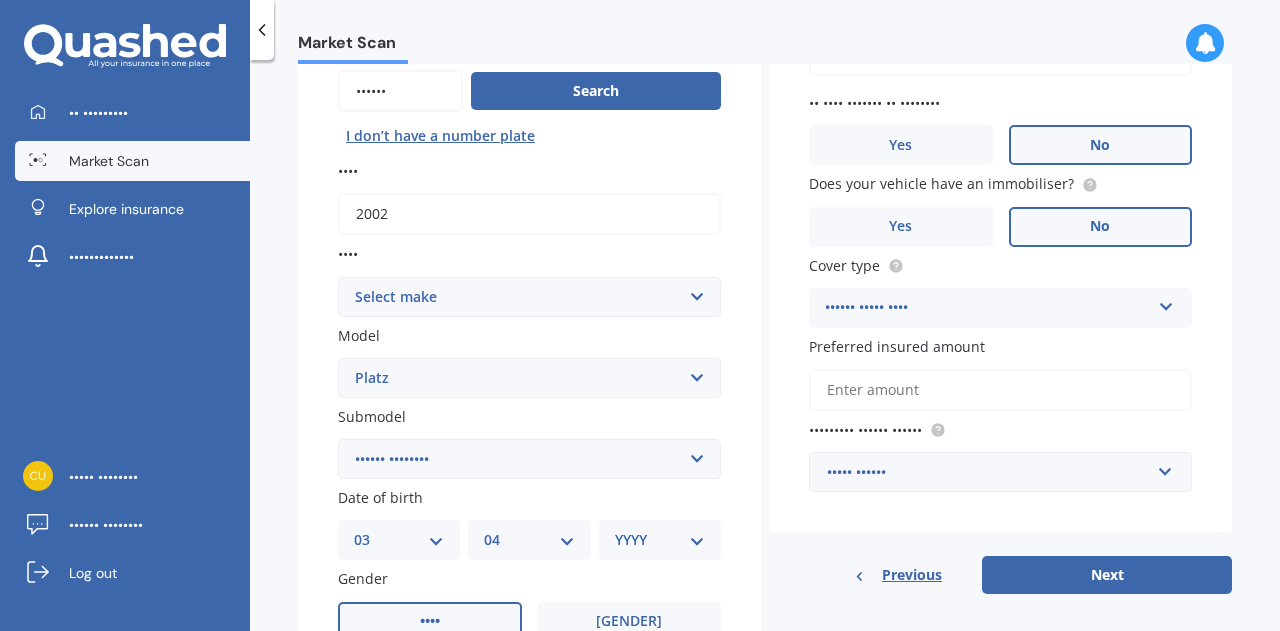 scroll, scrollTop: 300, scrollLeft: 0, axis: vertical 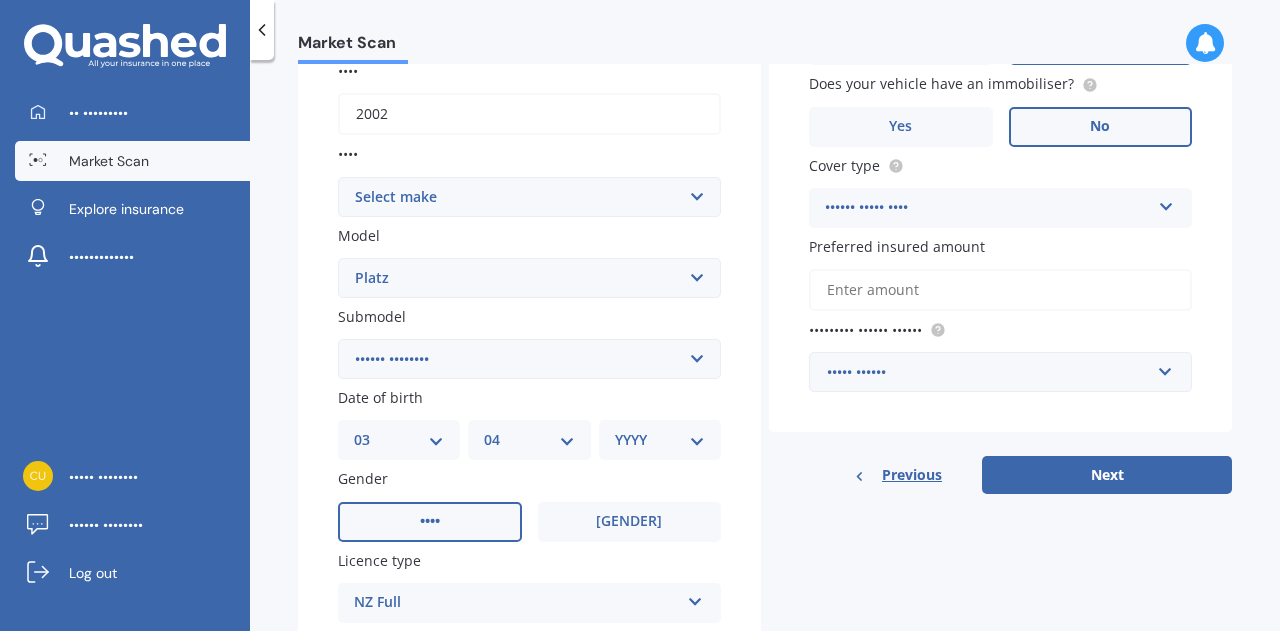 click on "Select submodel (All)" at bounding box center [529, 359] 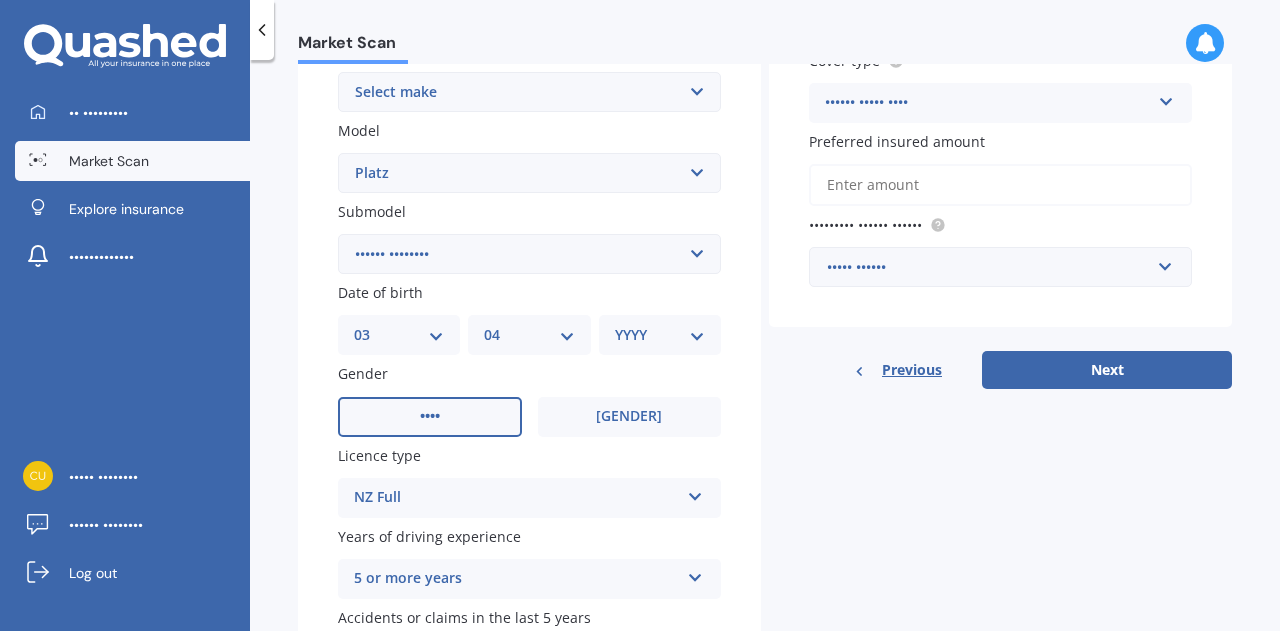 scroll, scrollTop: 500, scrollLeft: 0, axis: vertical 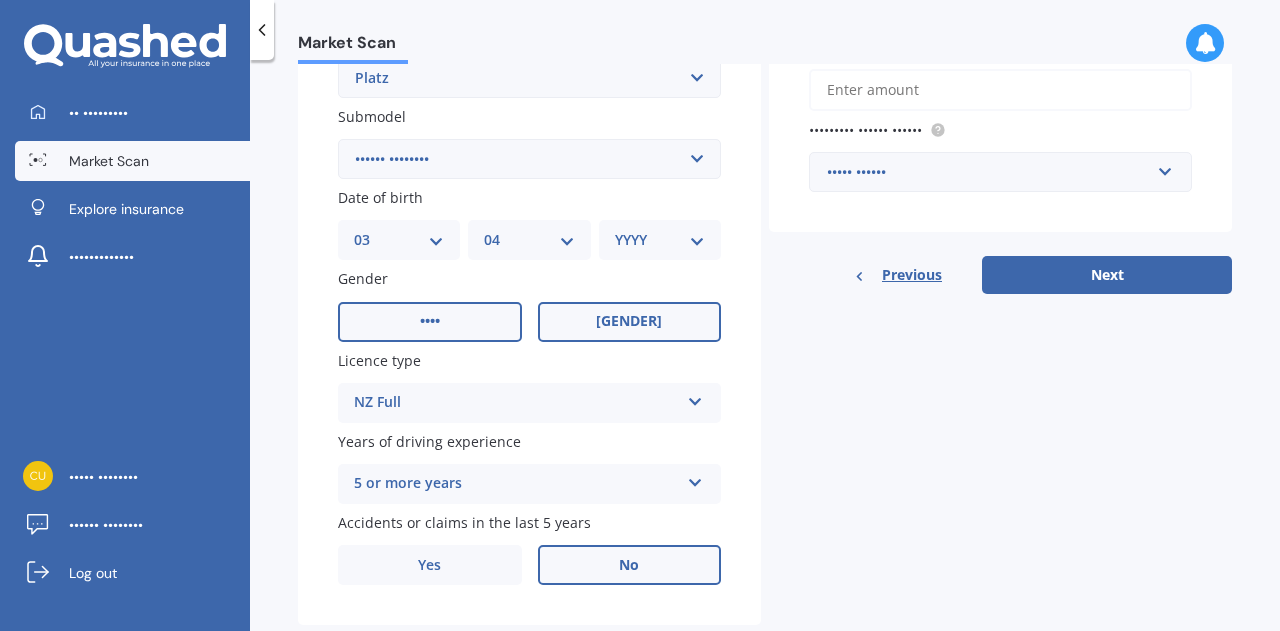 click on "[GENDER]" at bounding box center (430, 321) 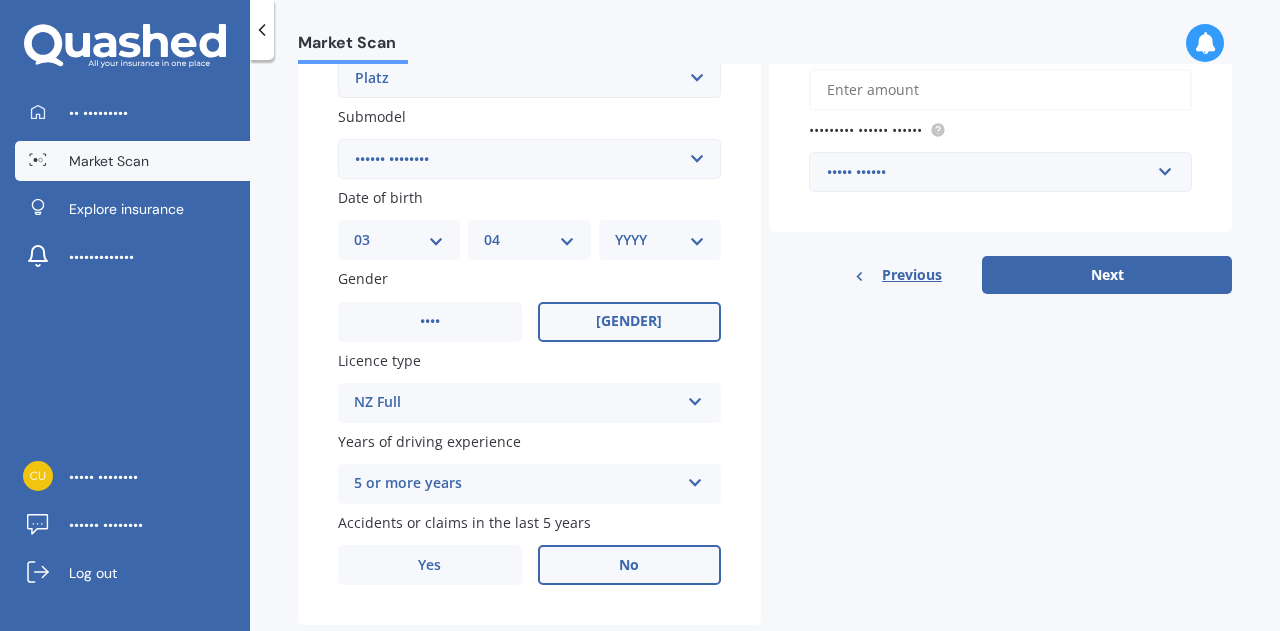 click on "DD 01 02 03 04 05 06 07 08 09 10 11 12 13 14 15 16 17 18 19 20 21 22 23 24 25 26 27 28 29 30 31" at bounding box center [399, 240] 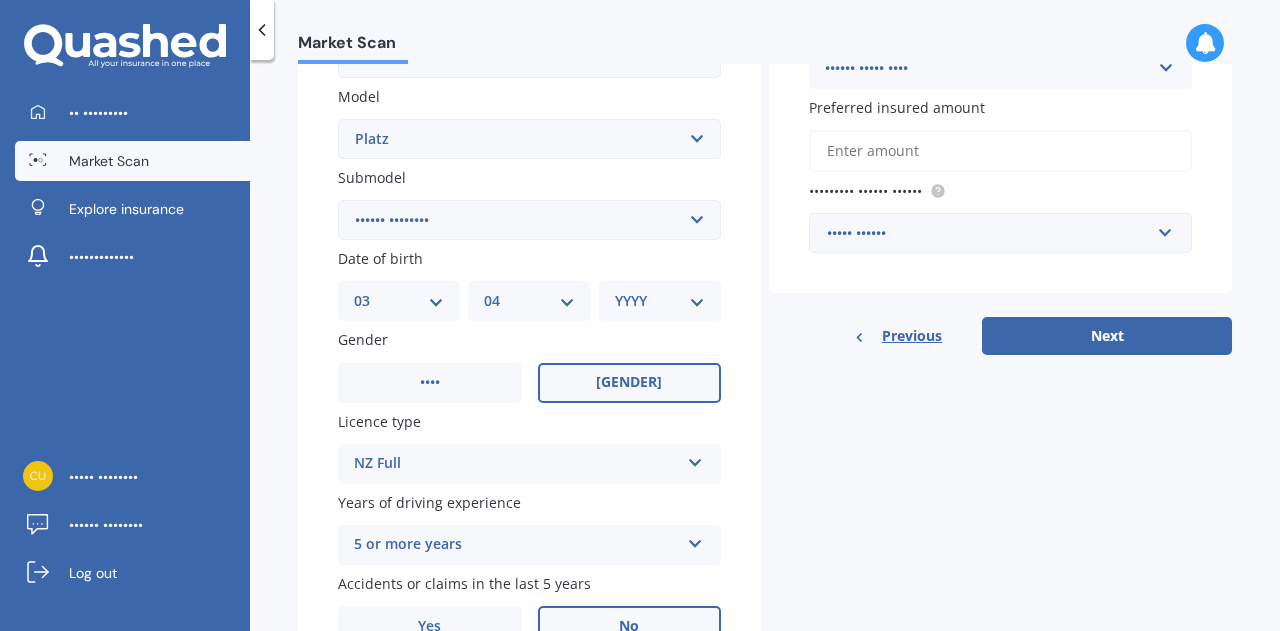 scroll, scrollTop: 249, scrollLeft: 0, axis: vertical 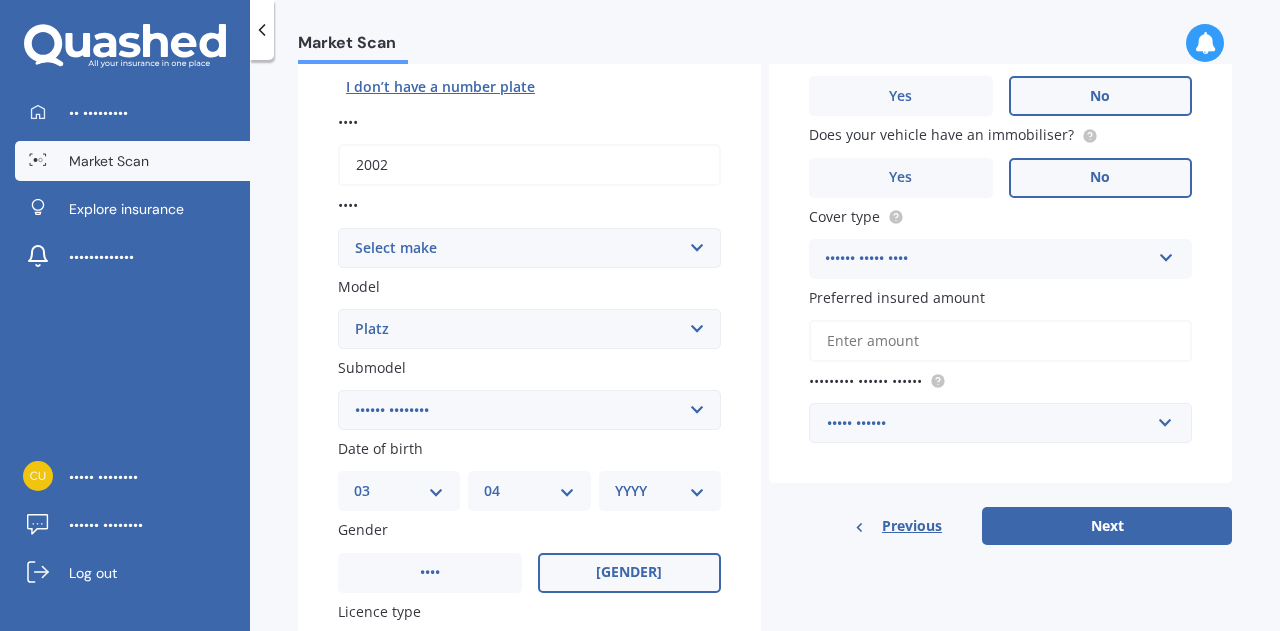 click on "•••• •••• •••• •••• •••• •••• •••• •••• •••• •••• •••• •••• •••• •••• •••• •••• •••• •••• •••• •••• •••• •••• •••• •••• •••• •••• •••• •••• •••• •••• •••• •••• •••• •••• •••• •••• •••• •••• •••• •••• •••• •••• •••• •••• •••• •••• •••• •••• •••• •••• •••• •••• •••• •••• •••• •••• •••• •••• •••• •••• •••• •••• •••• •••• •••• •••• •••• •••• •••• •••• •••• •••• •••• •••• •••• •••• •••• •••• •••• •••• •••• •••• •••• •••• •••• •••• •••• •••• •••• •••• •••• •••• •••• •••• •••• •••• •••• •••• •••• •••• ••••" at bounding box center [660, 491] 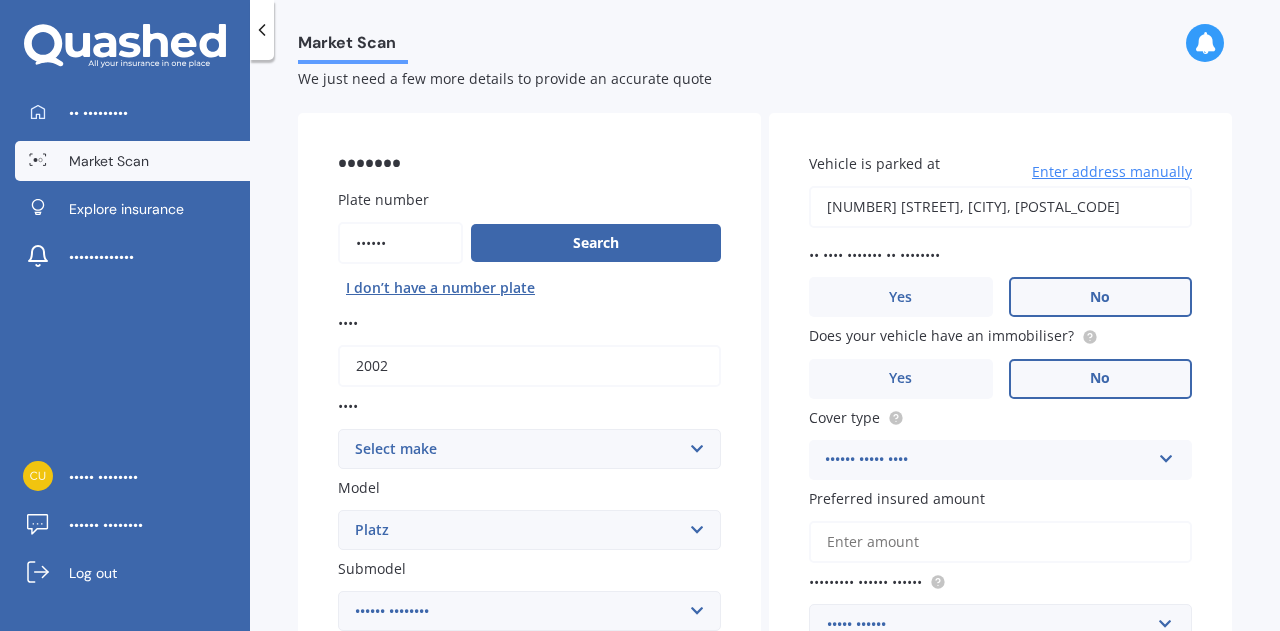 scroll, scrollTop: 0, scrollLeft: 0, axis: both 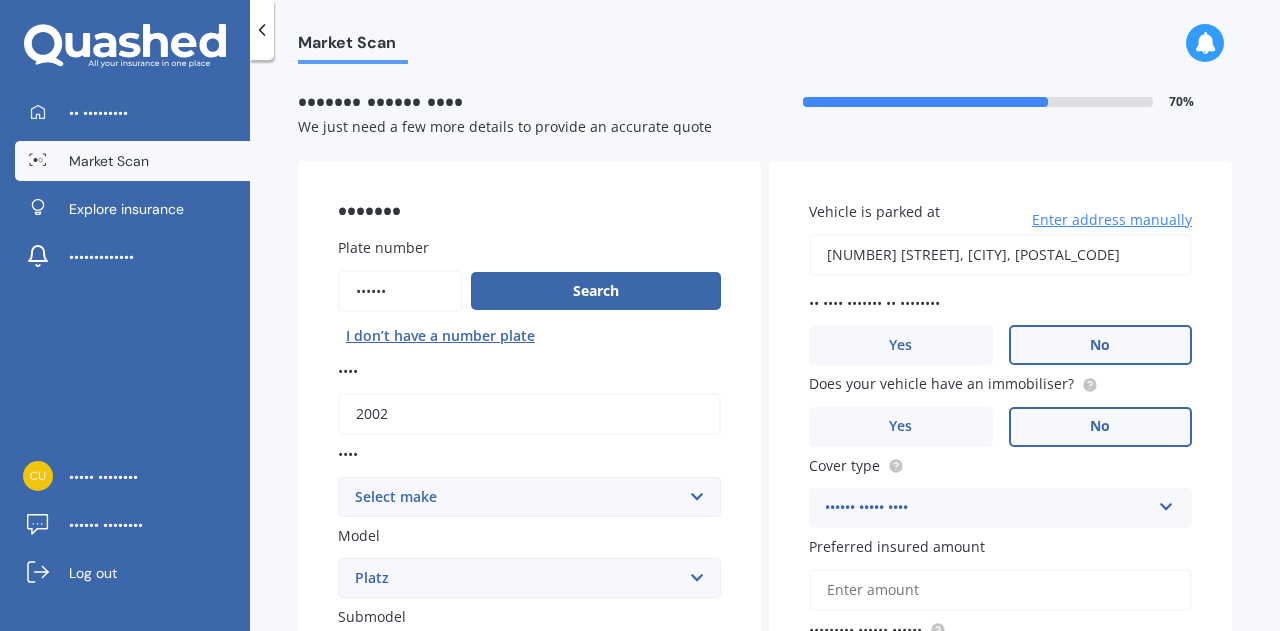click on "Enter address manually" at bounding box center (1112, 220) 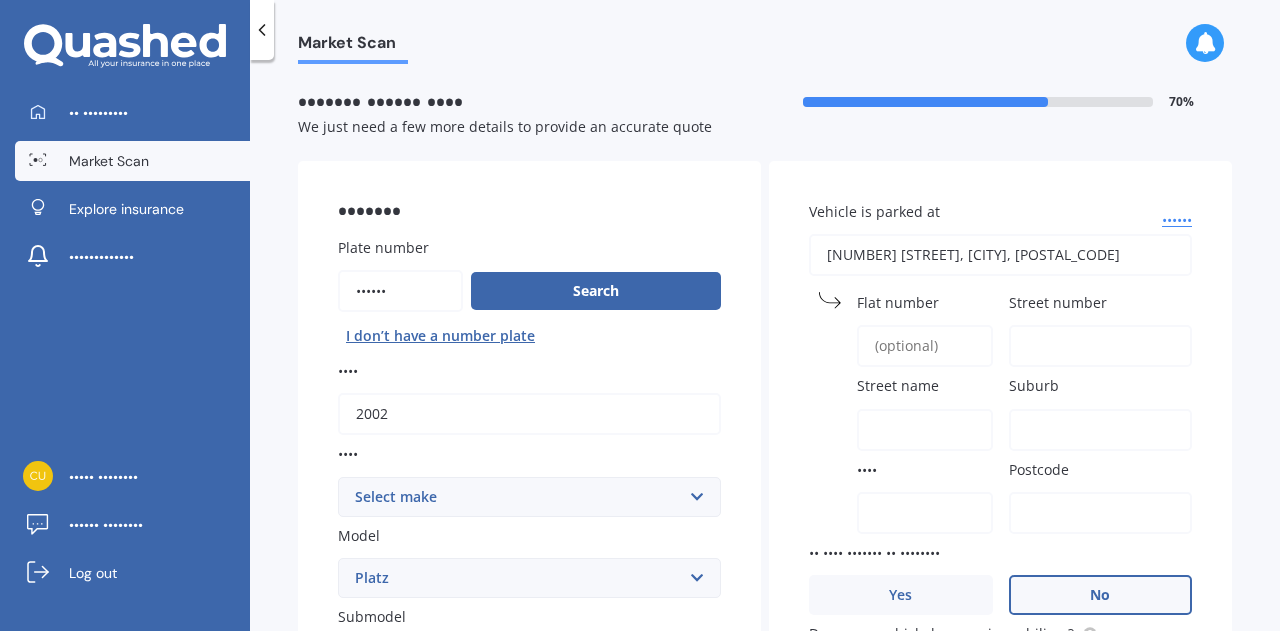 click on "Street number" at bounding box center (1058, 302) 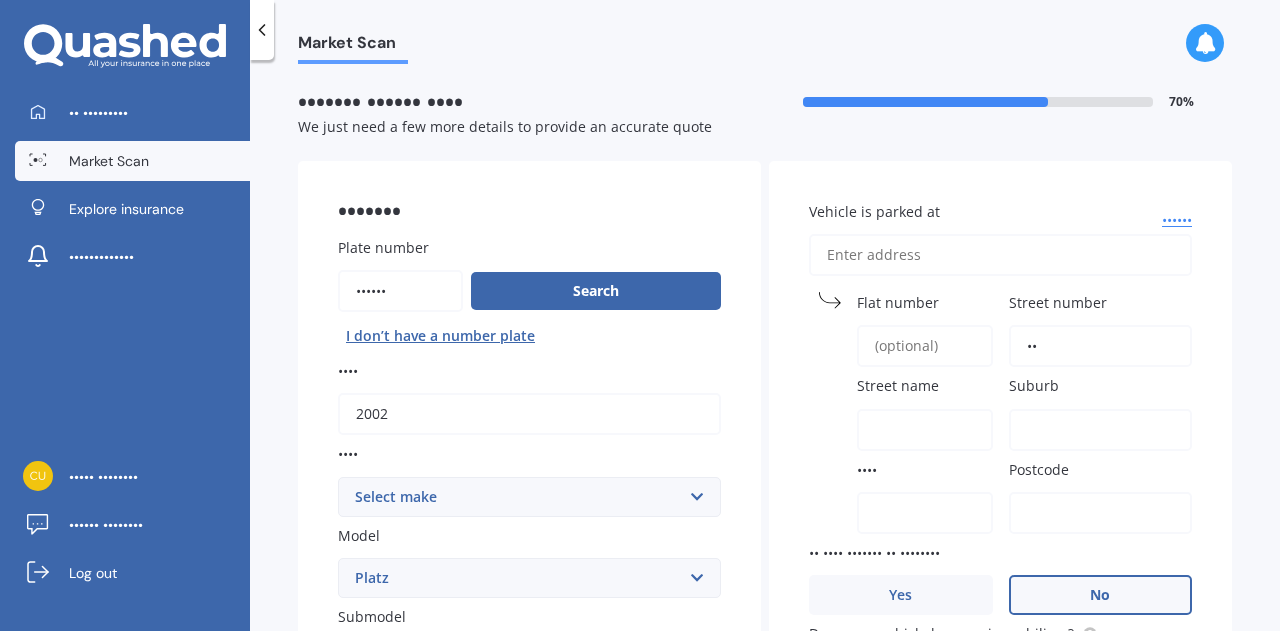 type on "••" 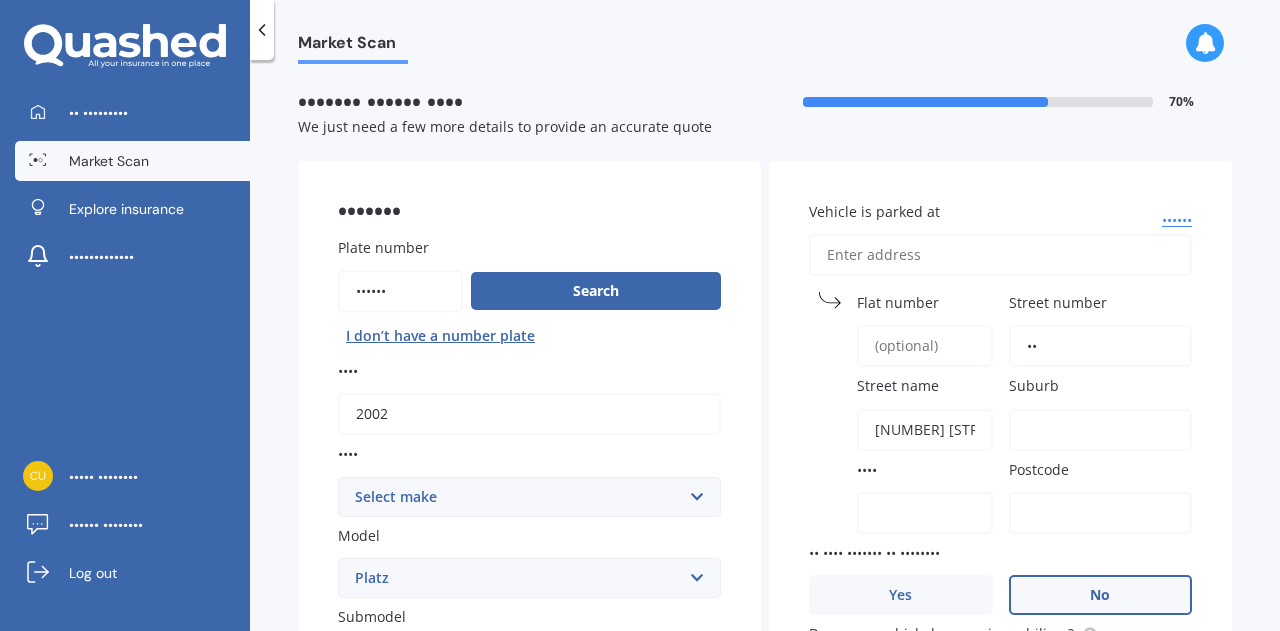 type on "[NUMBER] [STREET]" 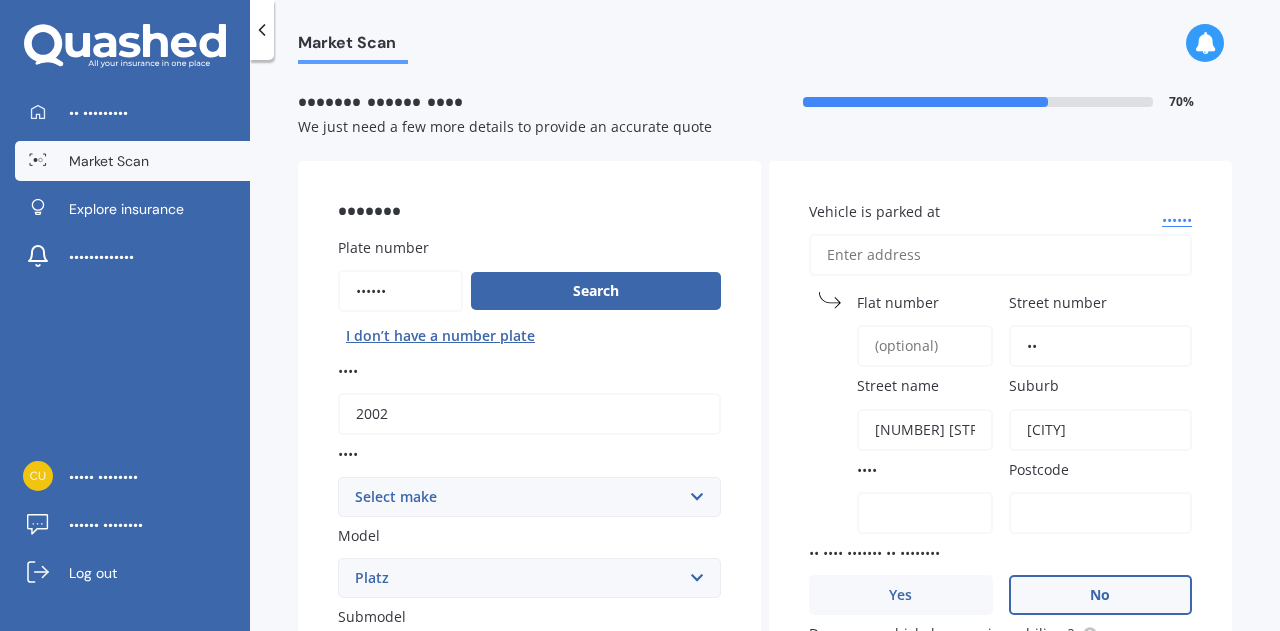 type on "[CITY]" 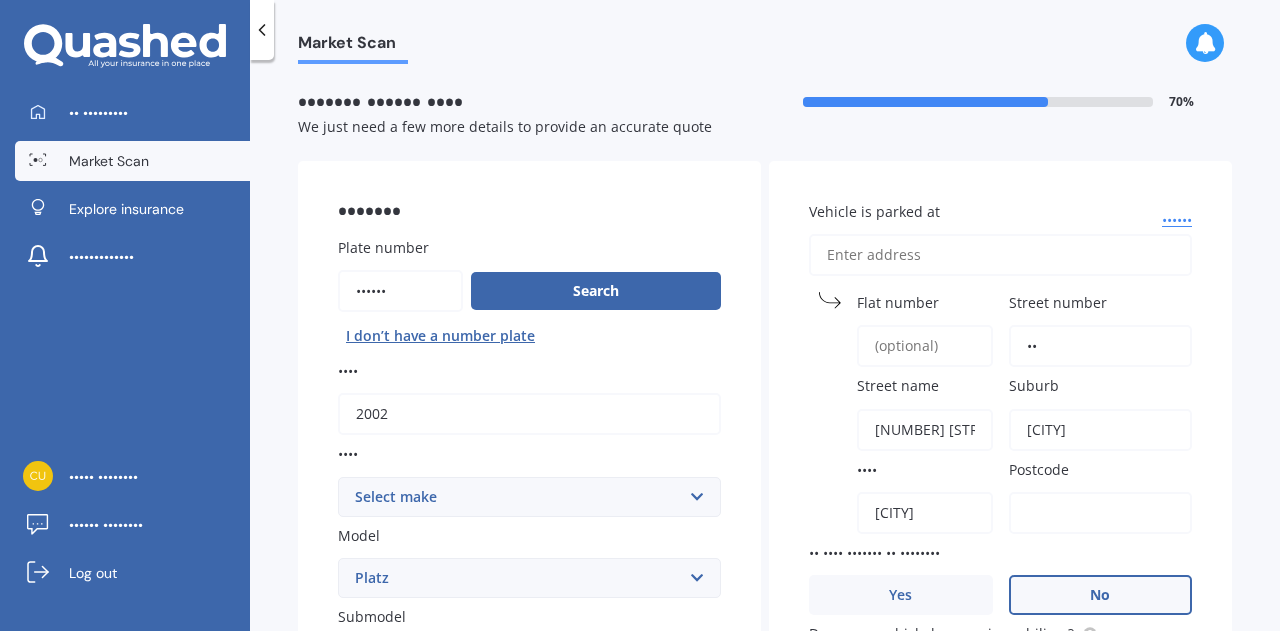 type on "[CITY]" 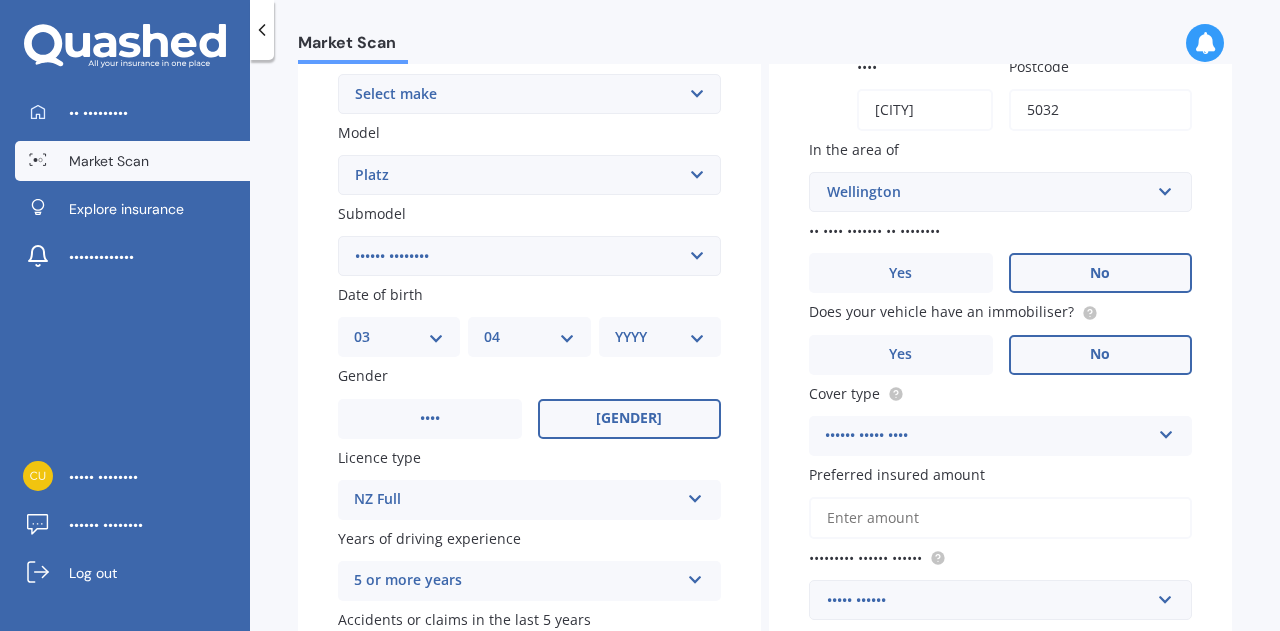 scroll, scrollTop: 500, scrollLeft: 0, axis: vertical 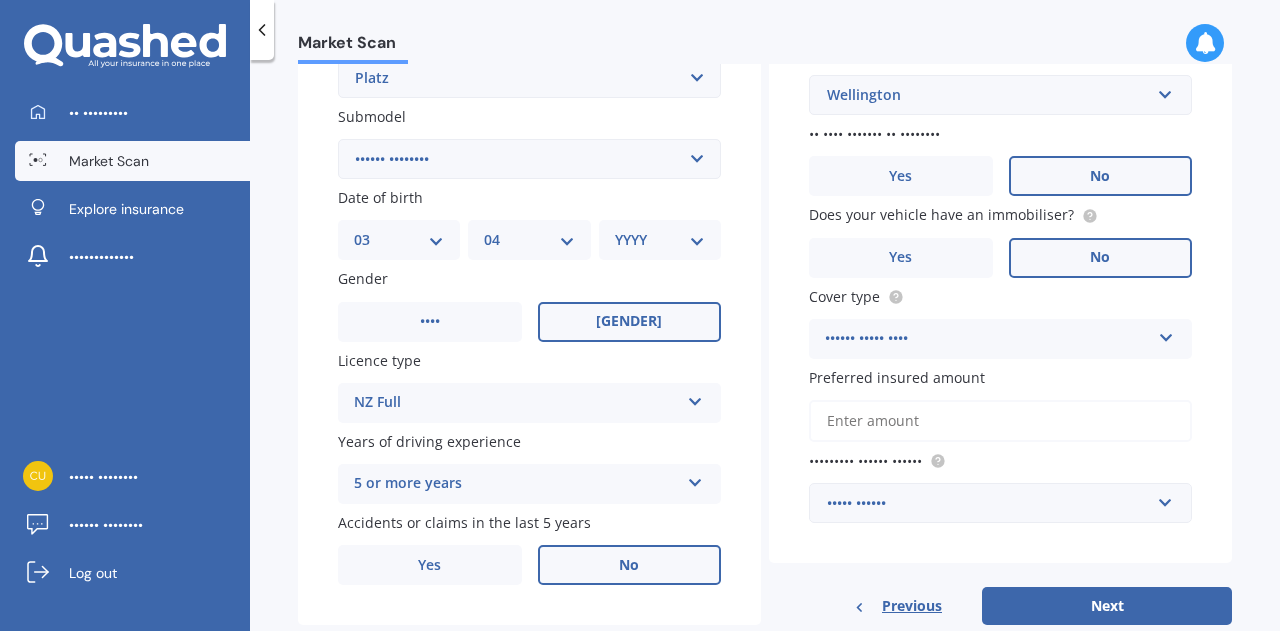 type on "5032" 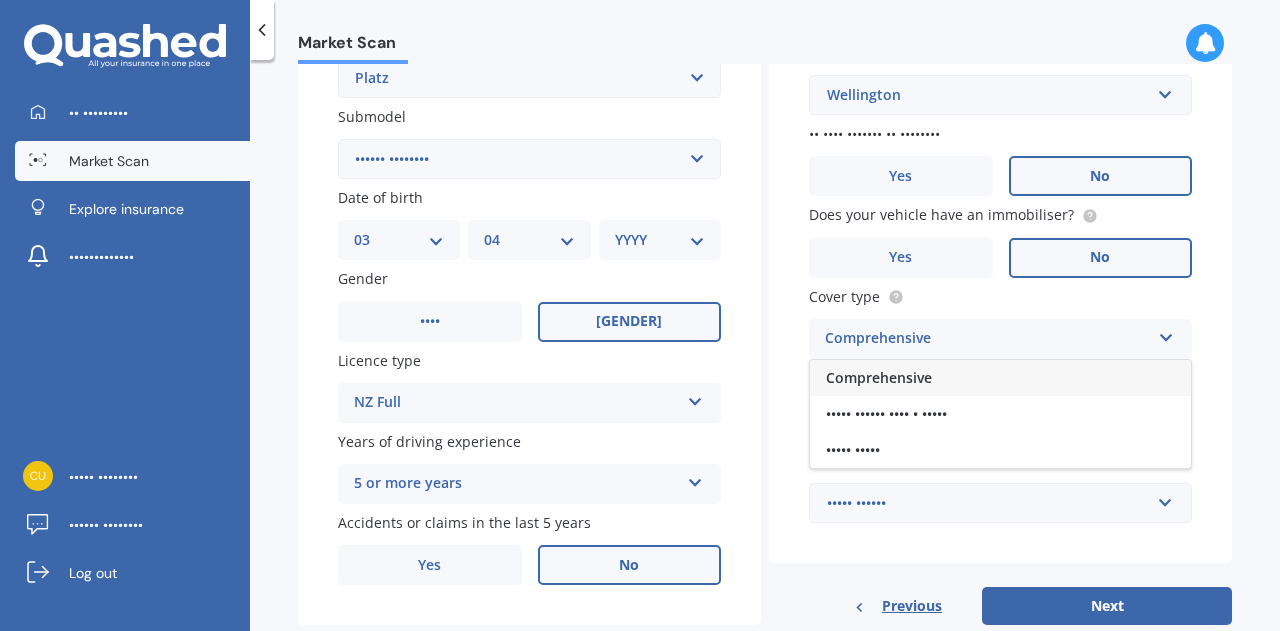 click on "Comprehensive" at bounding box center (879, 377) 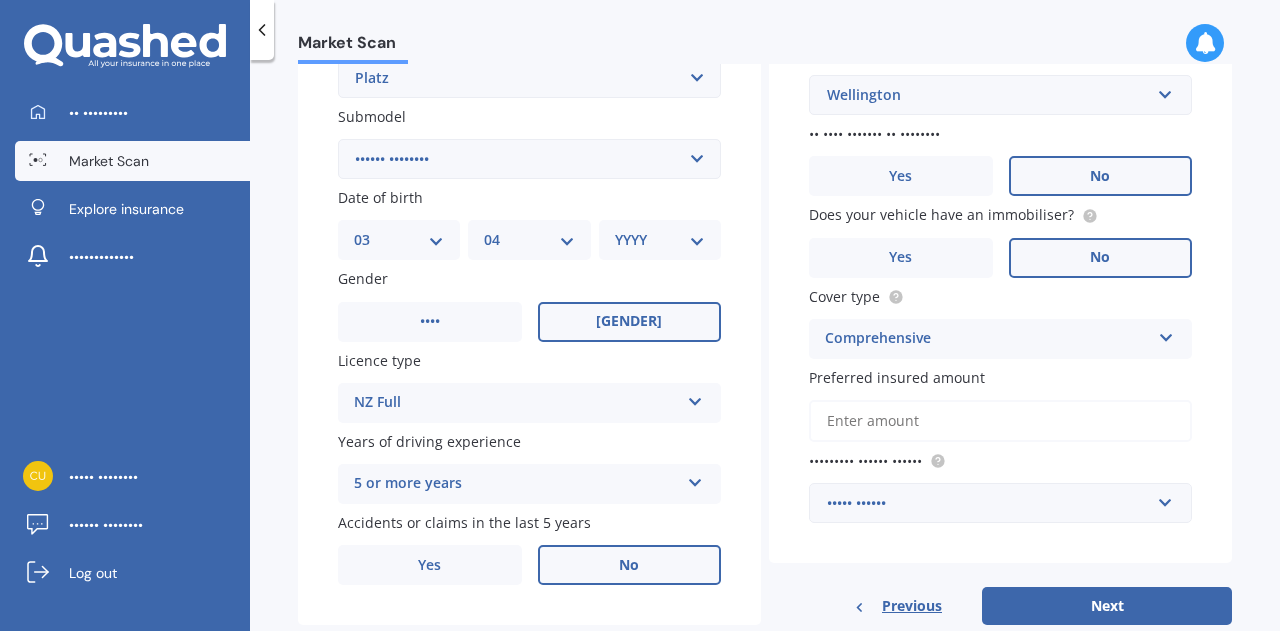 click on "Preferred insured amount" at bounding box center [1000, 421] 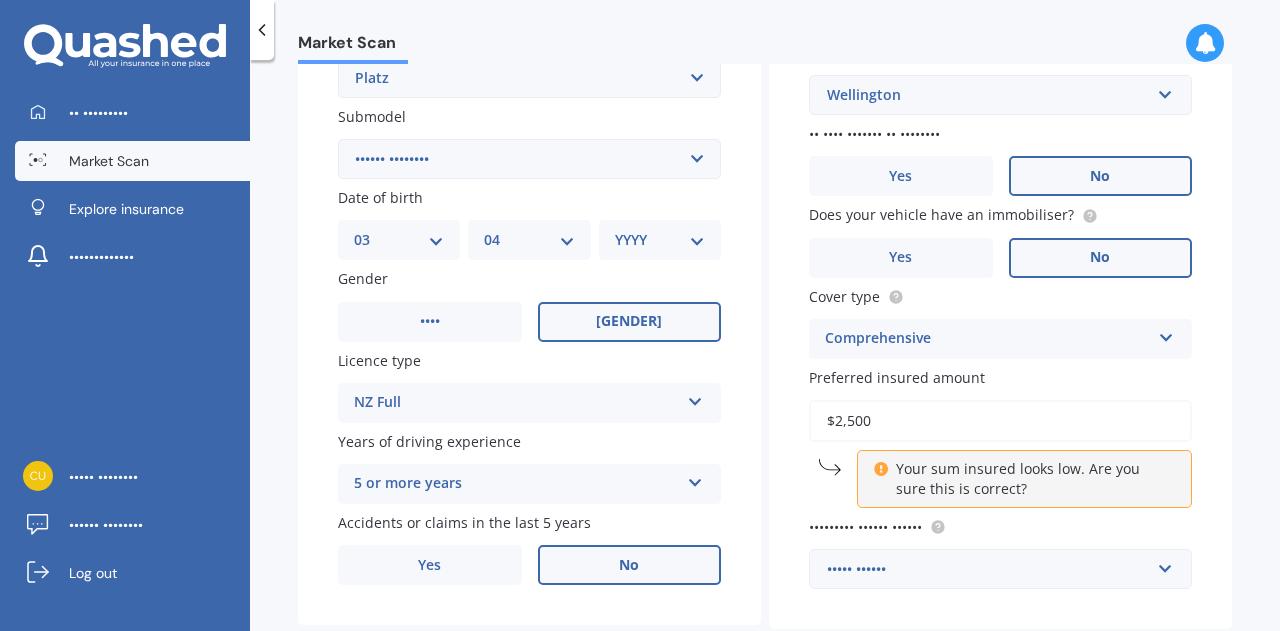 drag, startPoint x: 842, startPoint y: 424, endPoint x: 864, endPoint y: 423, distance: 22.022715 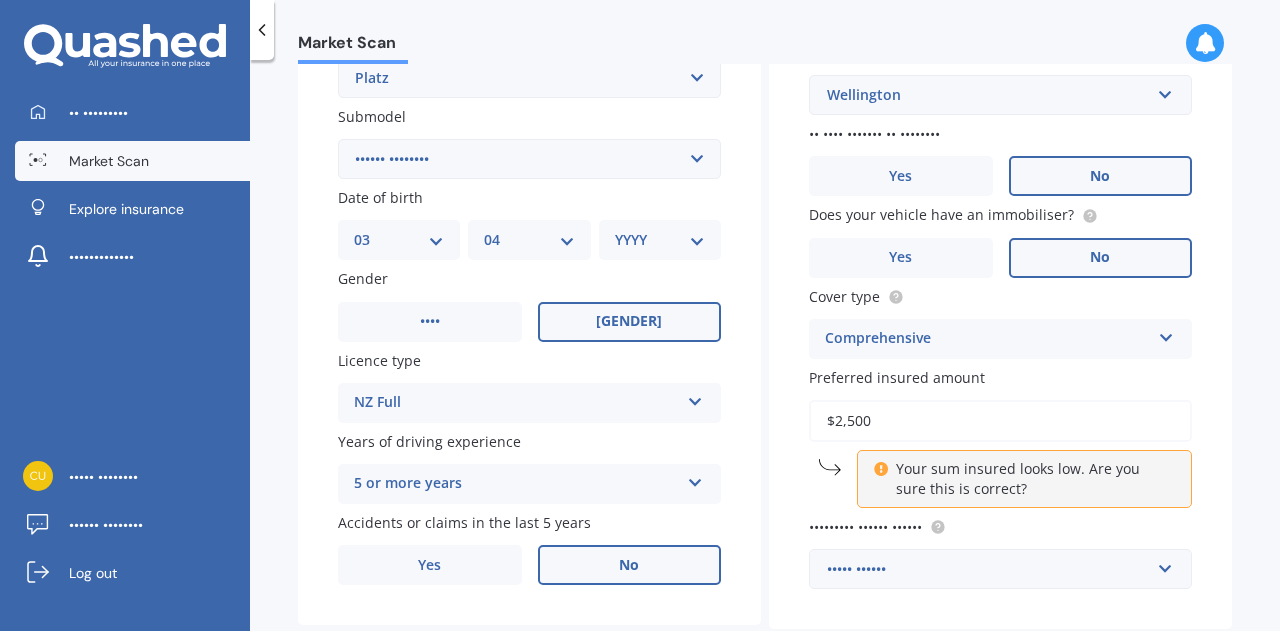 click on "$2,500" at bounding box center (1000, 421) 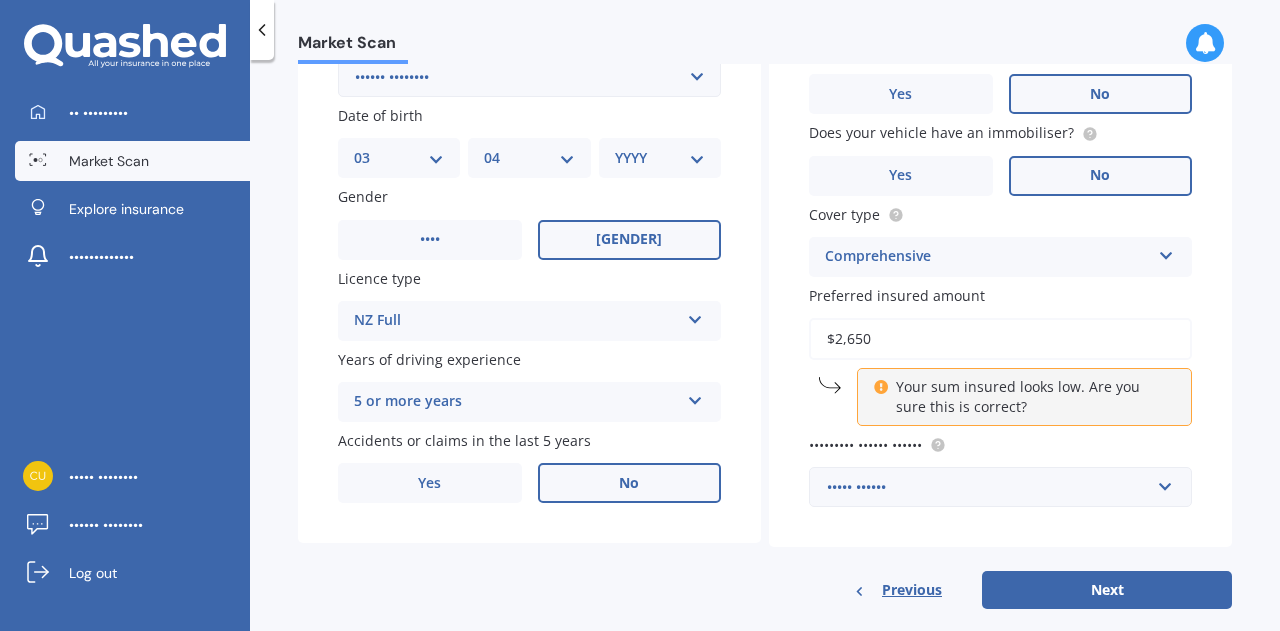 scroll, scrollTop: 600, scrollLeft: 0, axis: vertical 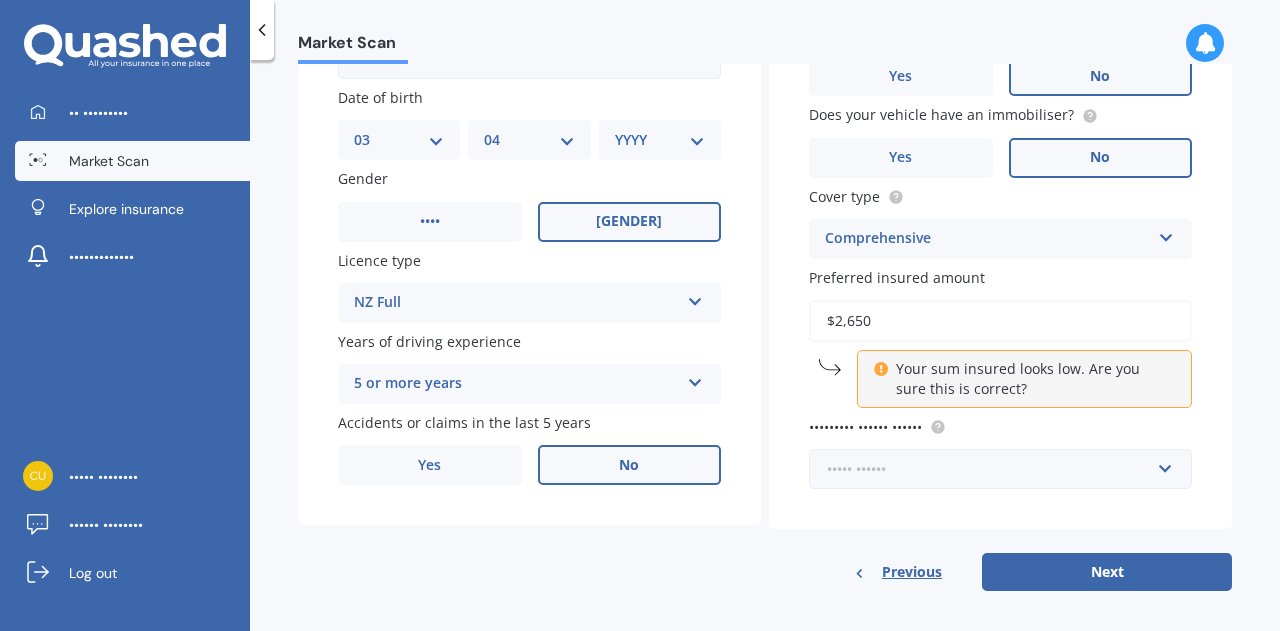 click at bounding box center [993, -5] 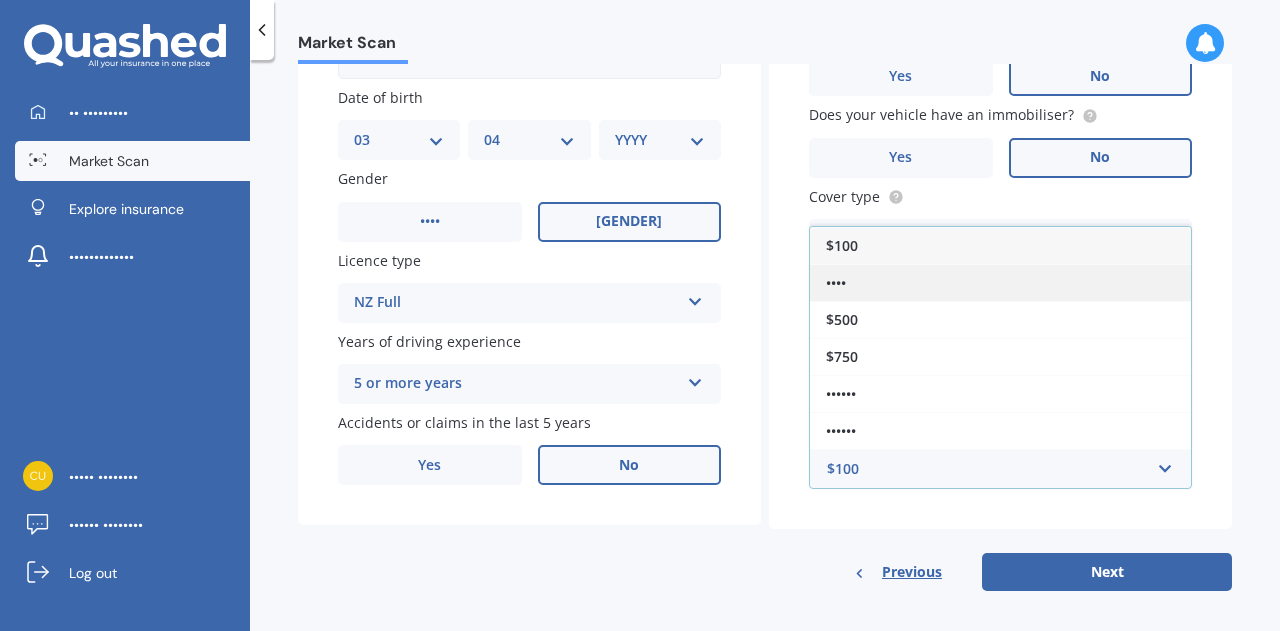 click on "••••" at bounding box center (1000, 282) 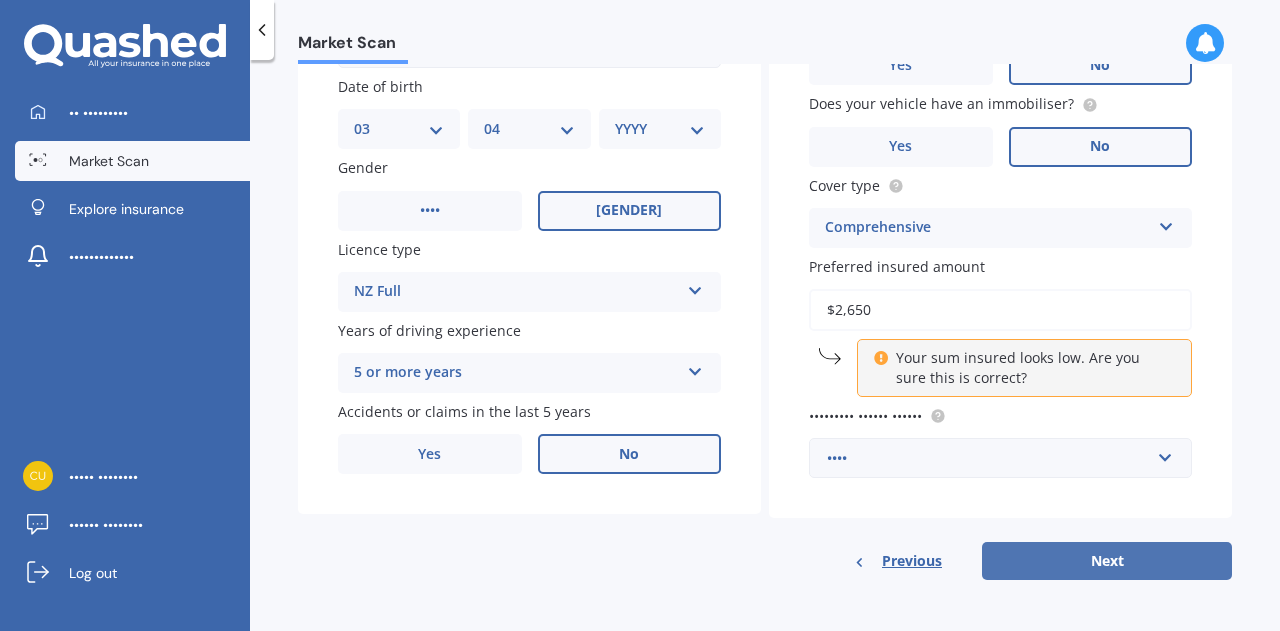 scroll, scrollTop: 614, scrollLeft: 0, axis: vertical 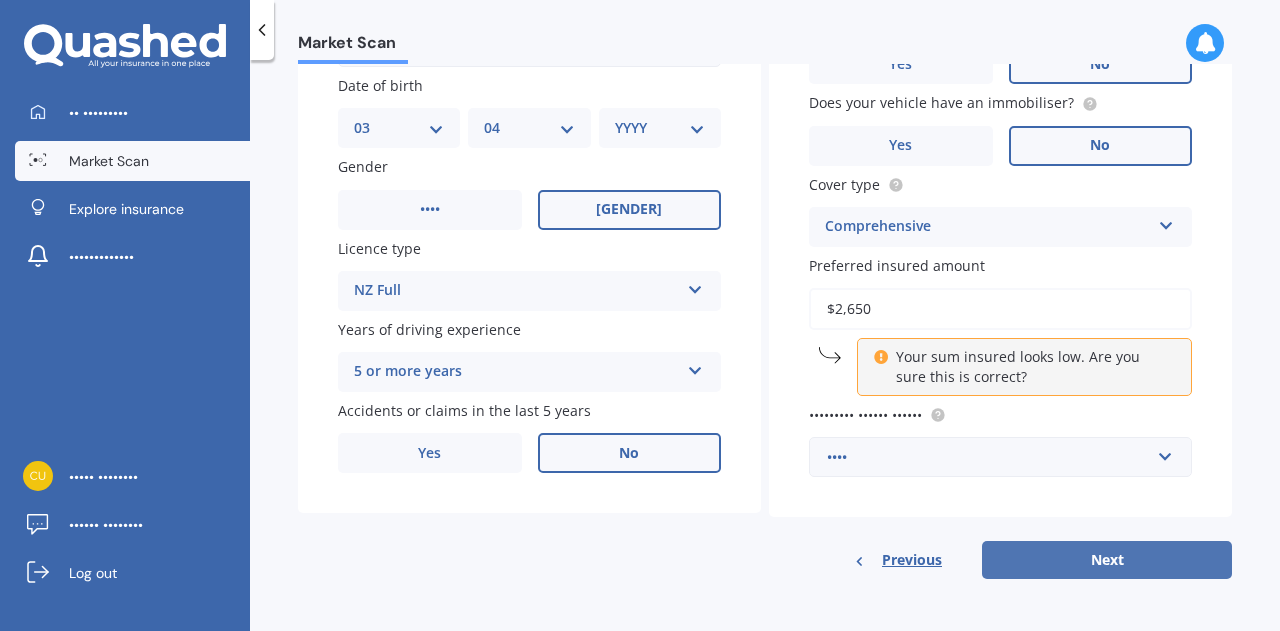 click on "Next" at bounding box center [1107, 560] 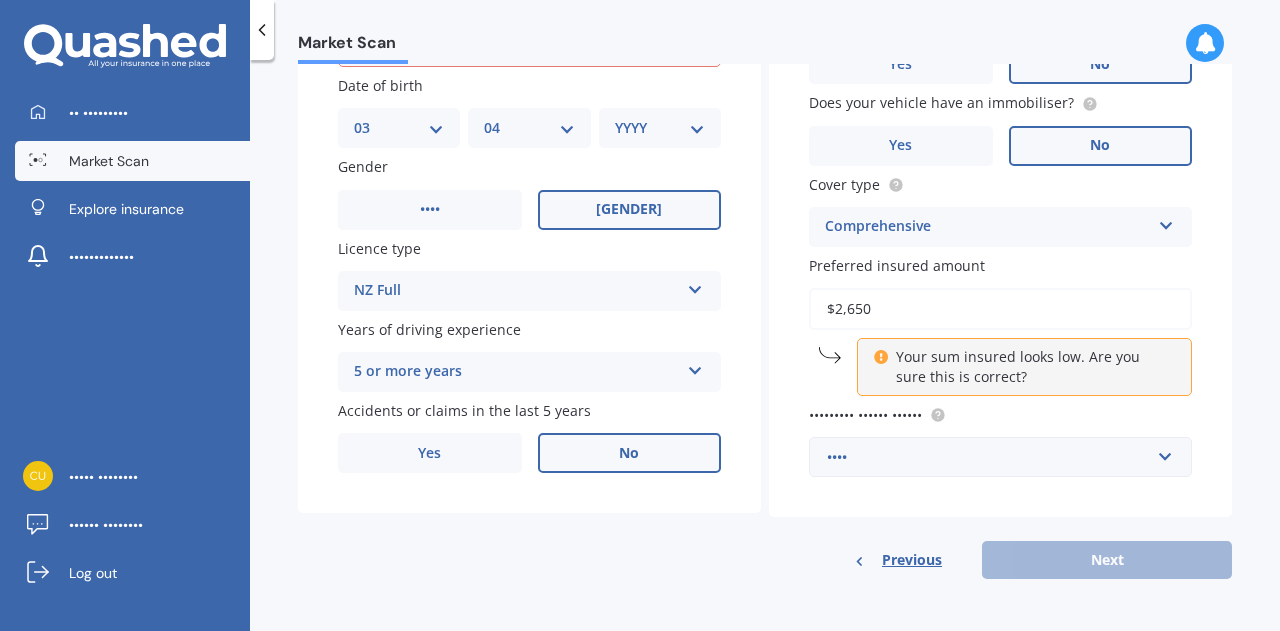 scroll, scrollTop: 614, scrollLeft: 0, axis: vertical 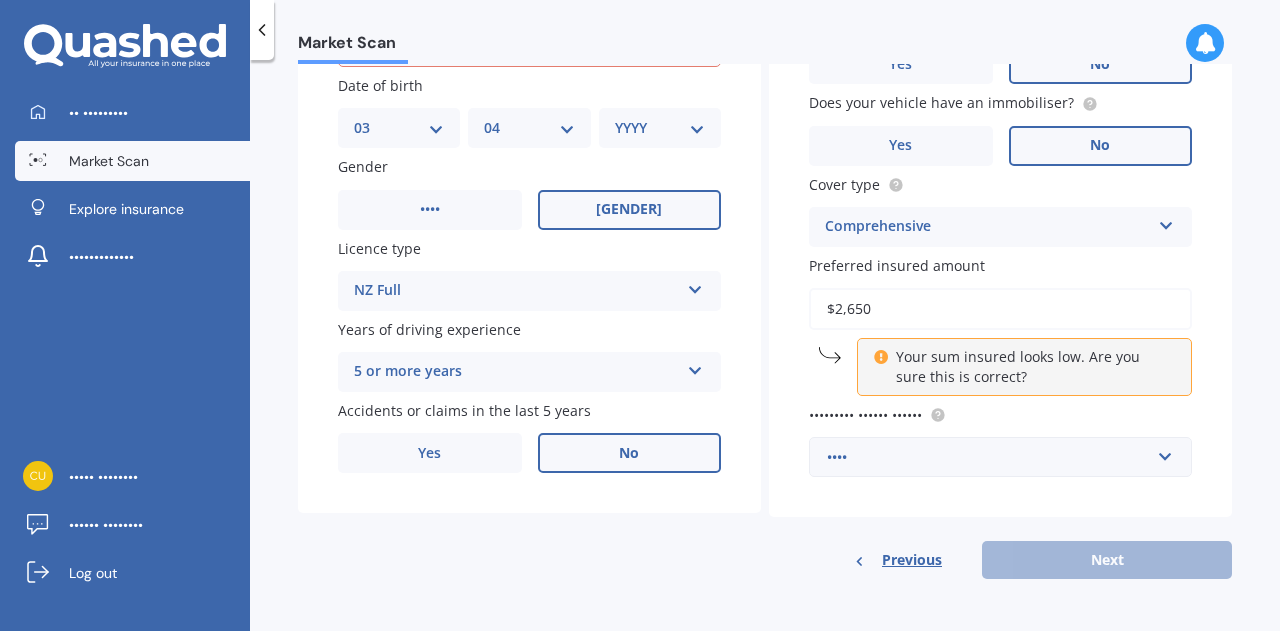 click on "Previous Next" at bounding box center [1000, 560] 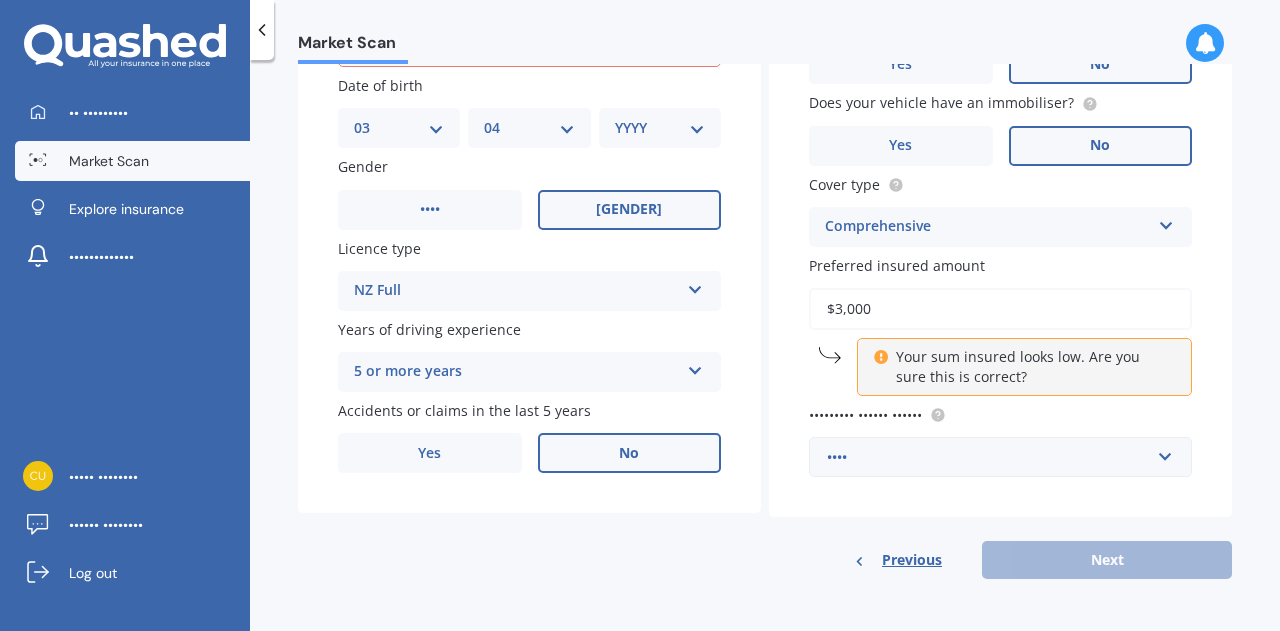 click on "Flat number [NUMBER] Street number [NUMBER] Street name [TEXT] drive Suburb [TEXT] City [TEXT] Postcode [POSTCODE] In the area of [TEXT] [TEXT] [TEXT] [TEXT] [TEXT] [TEXT] [TEXT] [TEXT] [TEXT] [TEXT] [TEXT] [TEXT] [TEXT] [TEXT] [TEXT] [TEXT] Is your vehicle on finance? Yes No Does your vehicle have an immobiliser? Yes No Cover type Comprehensive Comprehensive Third Party, Fire & Theft Third Party Preferred insured amount $[NUMBER] Your sum insured looks low. Are you sure this is correct? Preferred excess amount $[NUMBER] $[NUMBER] $[NUMBER] $[NUMBER] $[NUMBER] $[NUMBER] $[NUMBER] $[NUMBER]" at bounding box center [1000, 33] 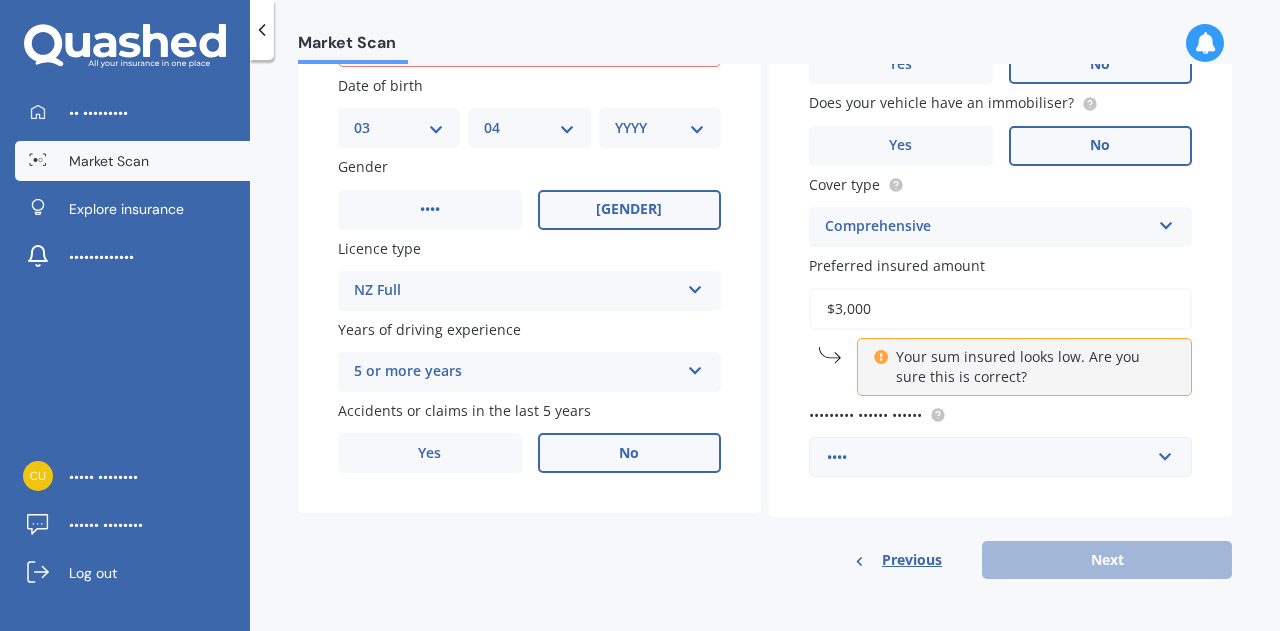 drag, startPoint x: 802, startPoint y: 371, endPoint x: 818, endPoint y: 353, distance: 24.083189 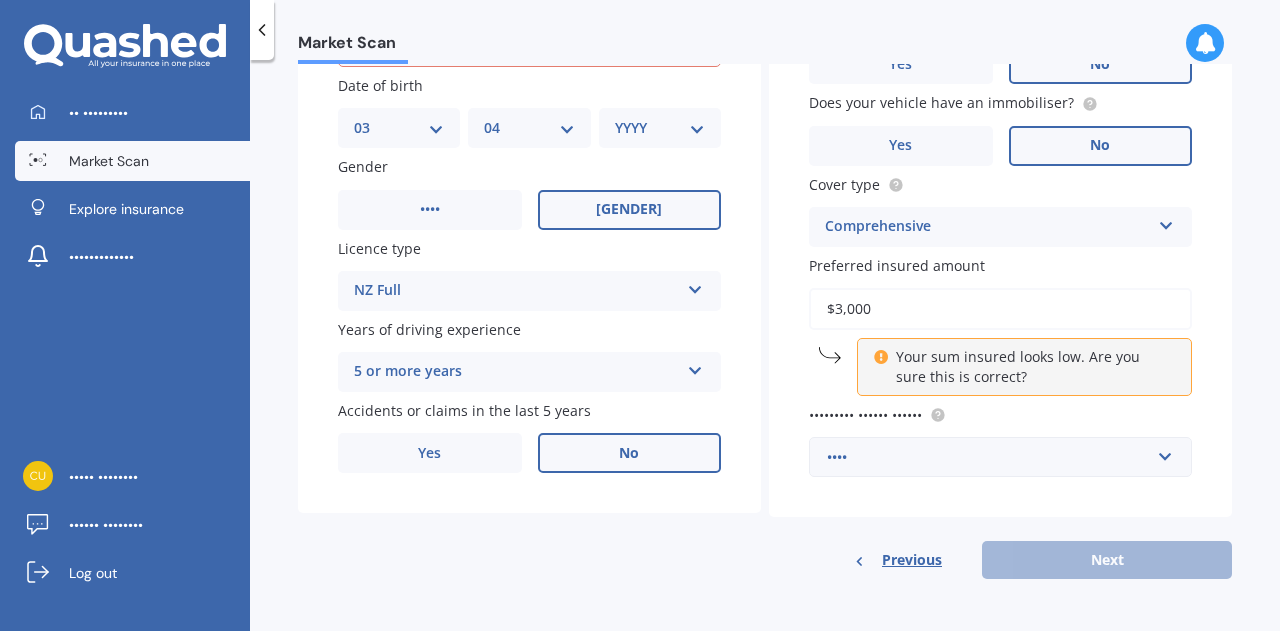 click on "Previous Next" at bounding box center [1000, 560] 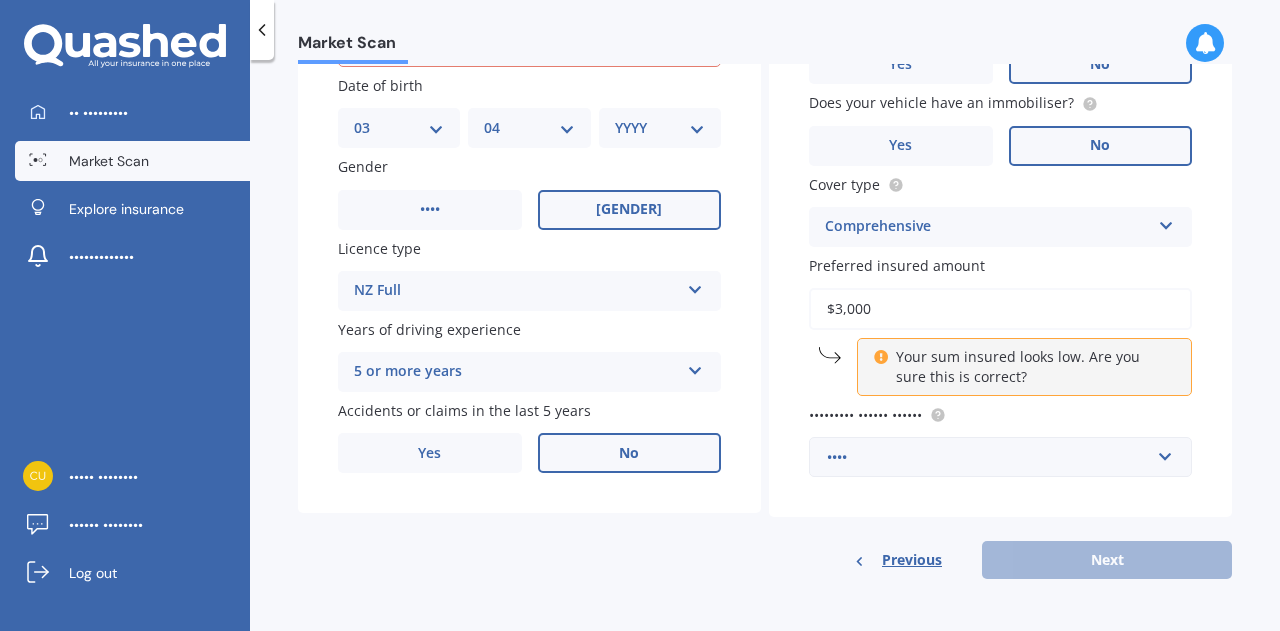 click at bounding box center [881, 354] 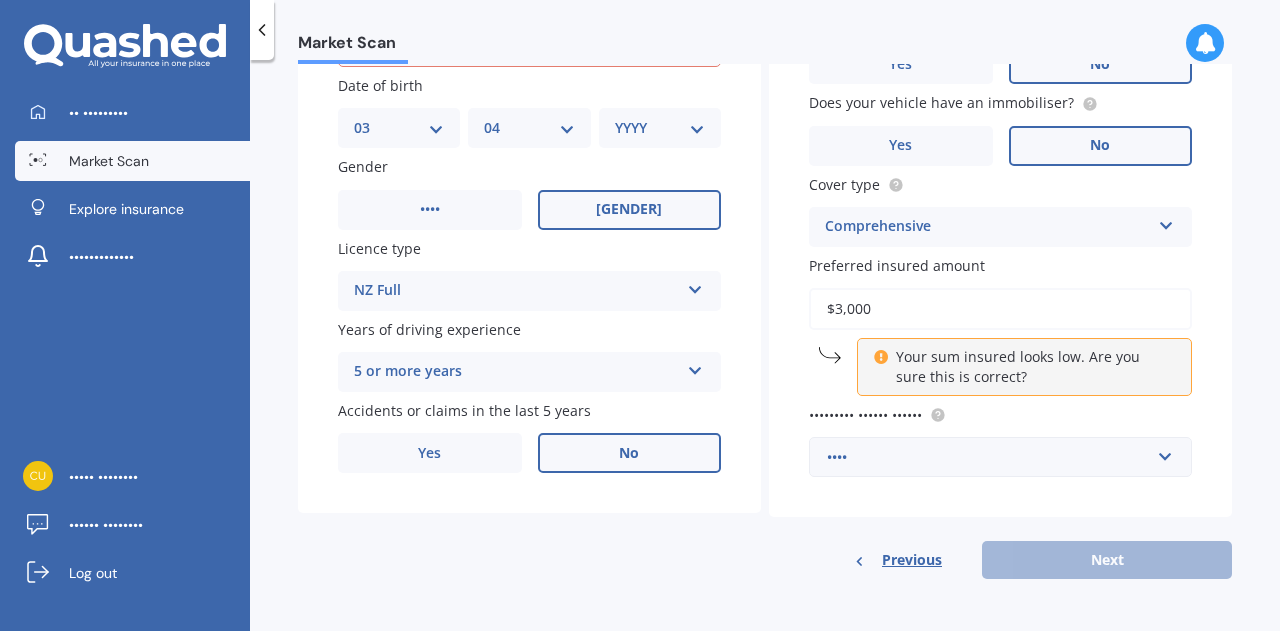 click on "Your sum insured looks low. Are you sure this is correct?" at bounding box center [1031, 367] 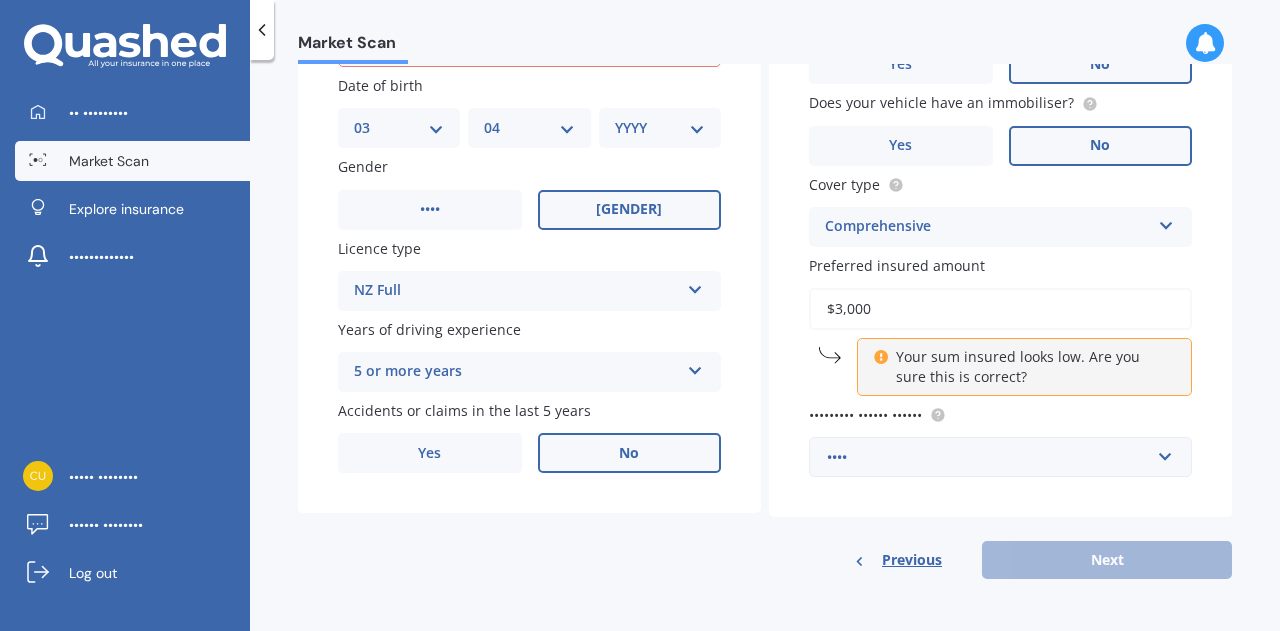 click on "Your sum insured looks low. Are you sure this is correct?" at bounding box center [1031, 367] 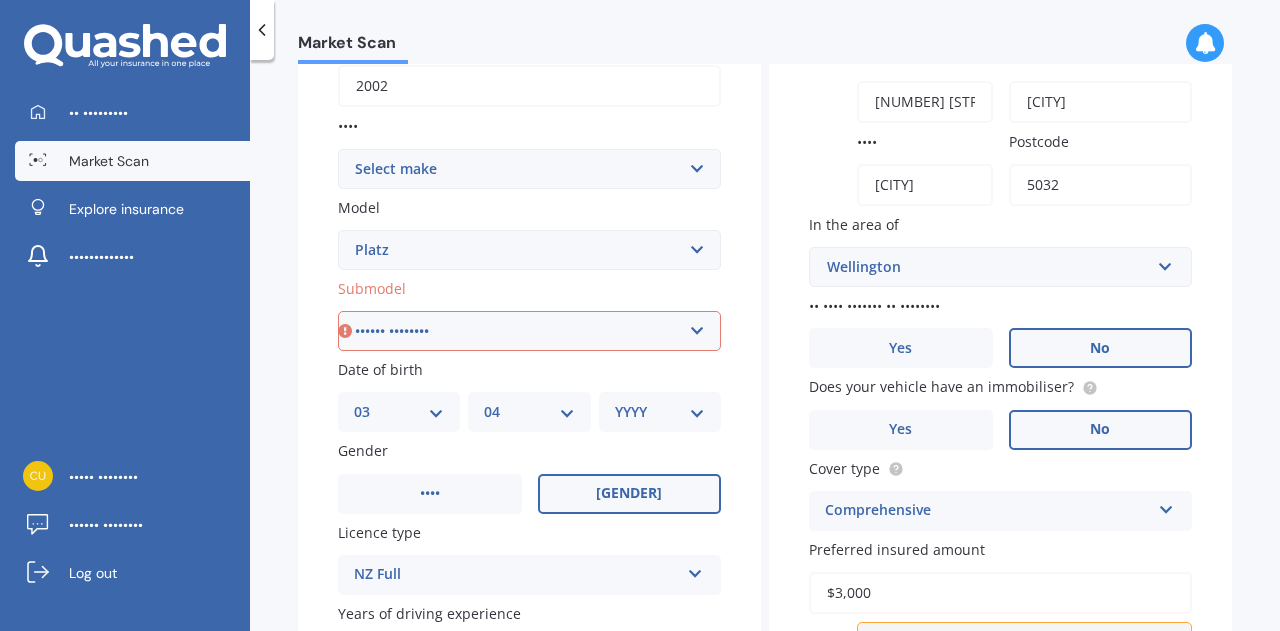scroll, scrollTop: 514, scrollLeft: 0, axis: vertical 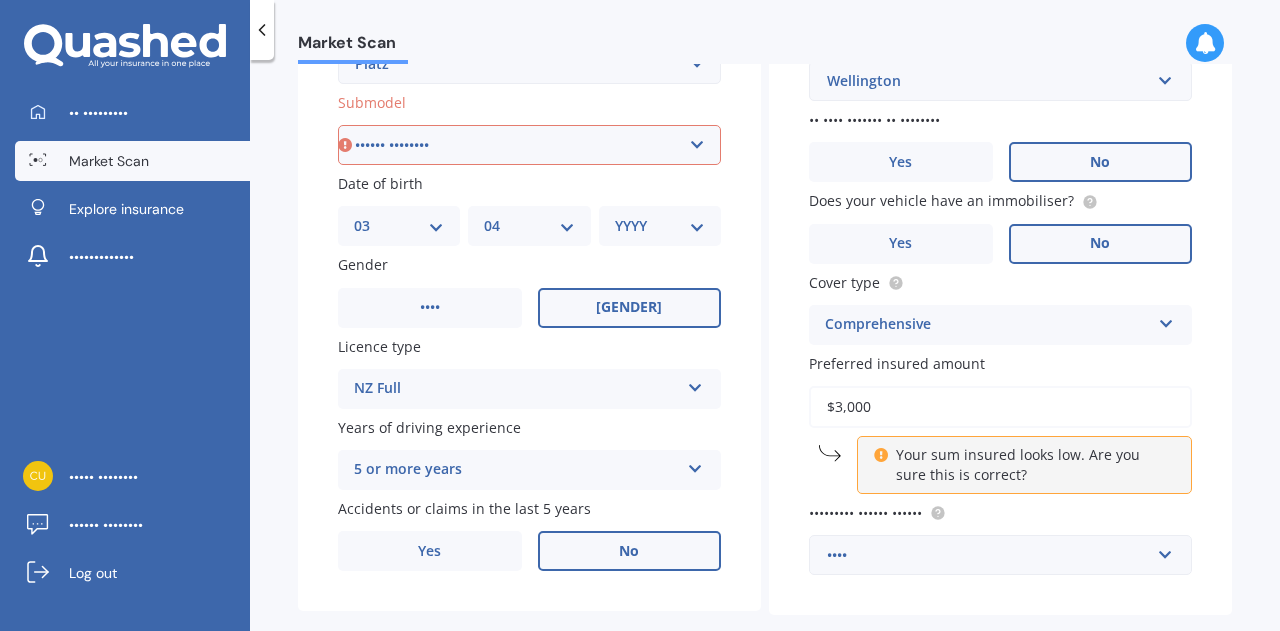 click at bounding box center [695, 384] 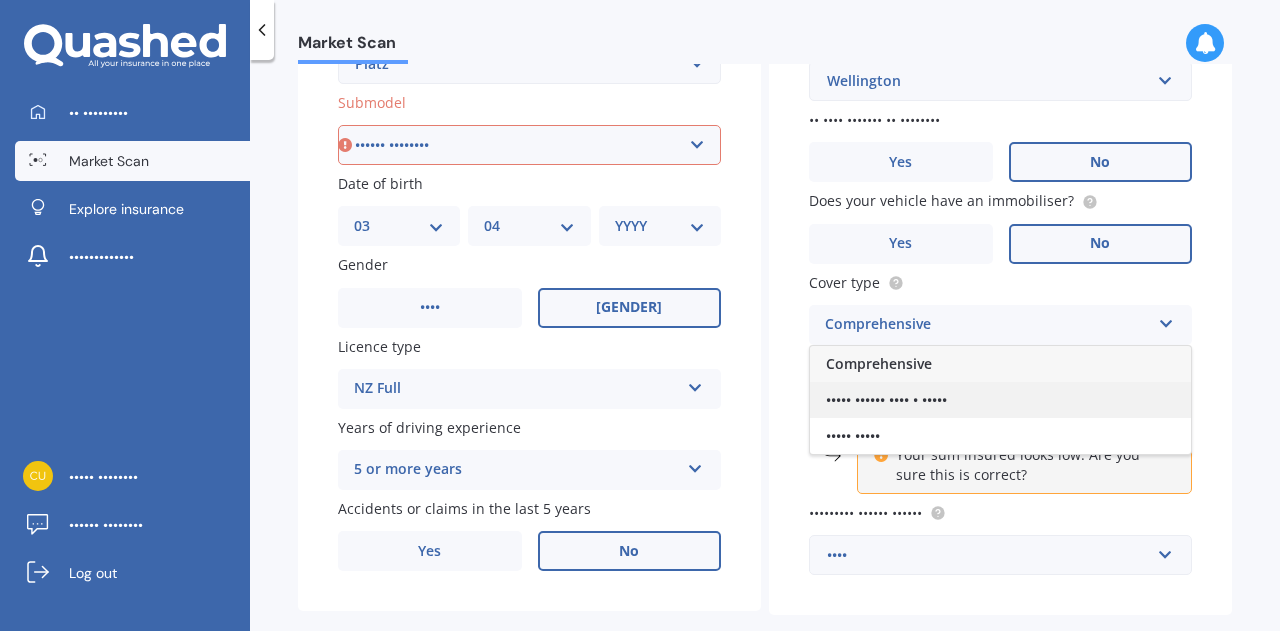 click on "••••• •••••• •••• • •••••" at bounding box center (879, 363) 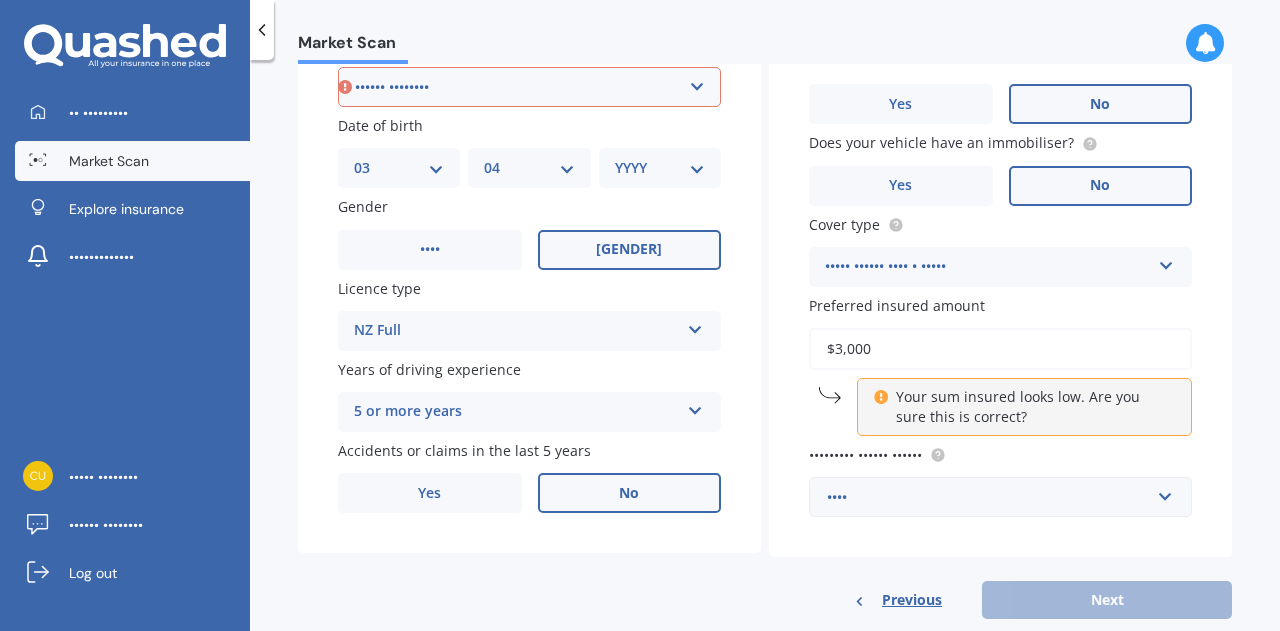 scroll, scrollTop: 614, scrollLeft: 0, axis: vertical 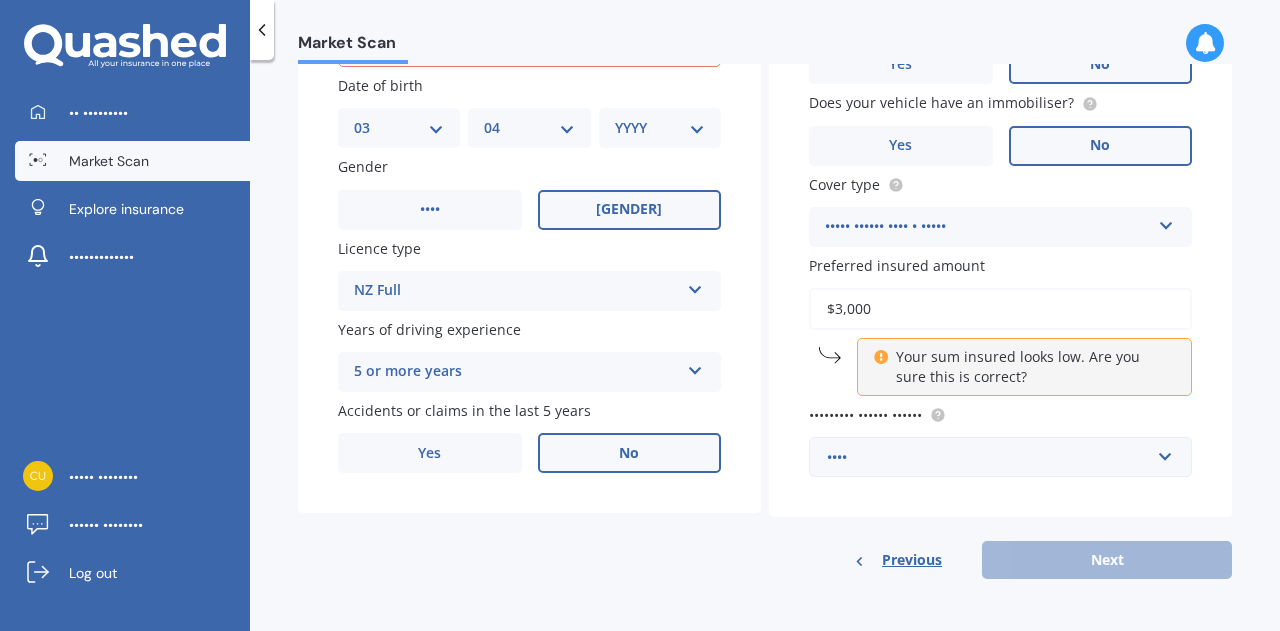 click on "Previous Next" at bounding box center [1000, 560] 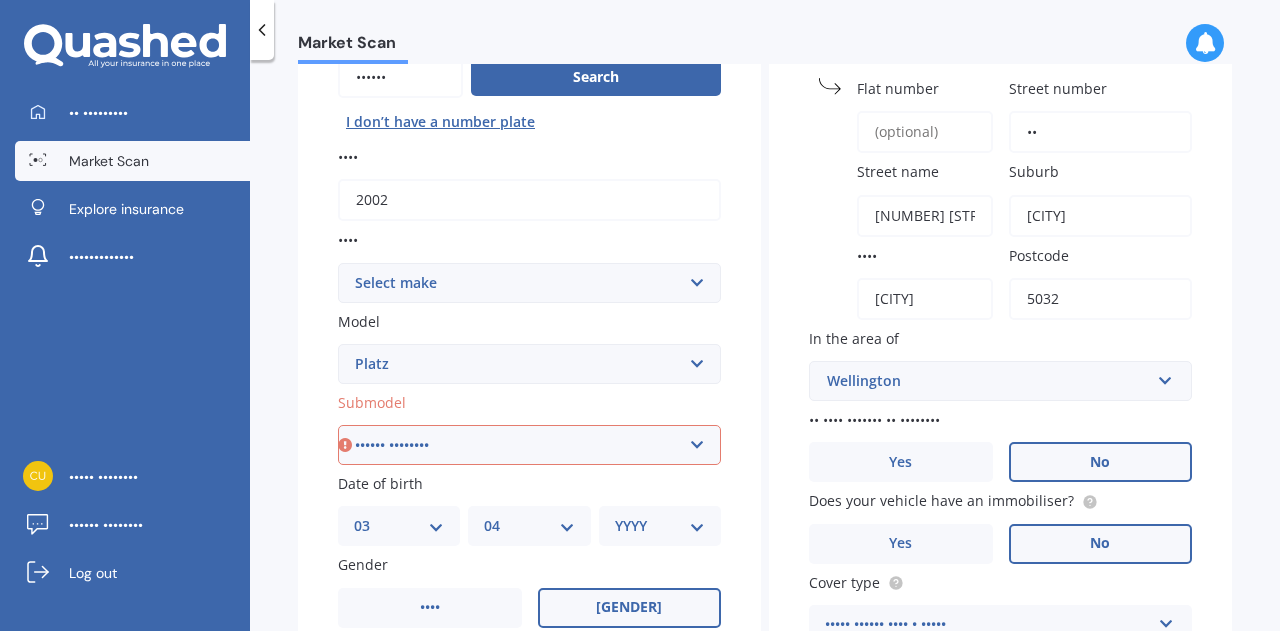 scroll, scrollTop: 414, scrollLeft: 0, axis: vertical 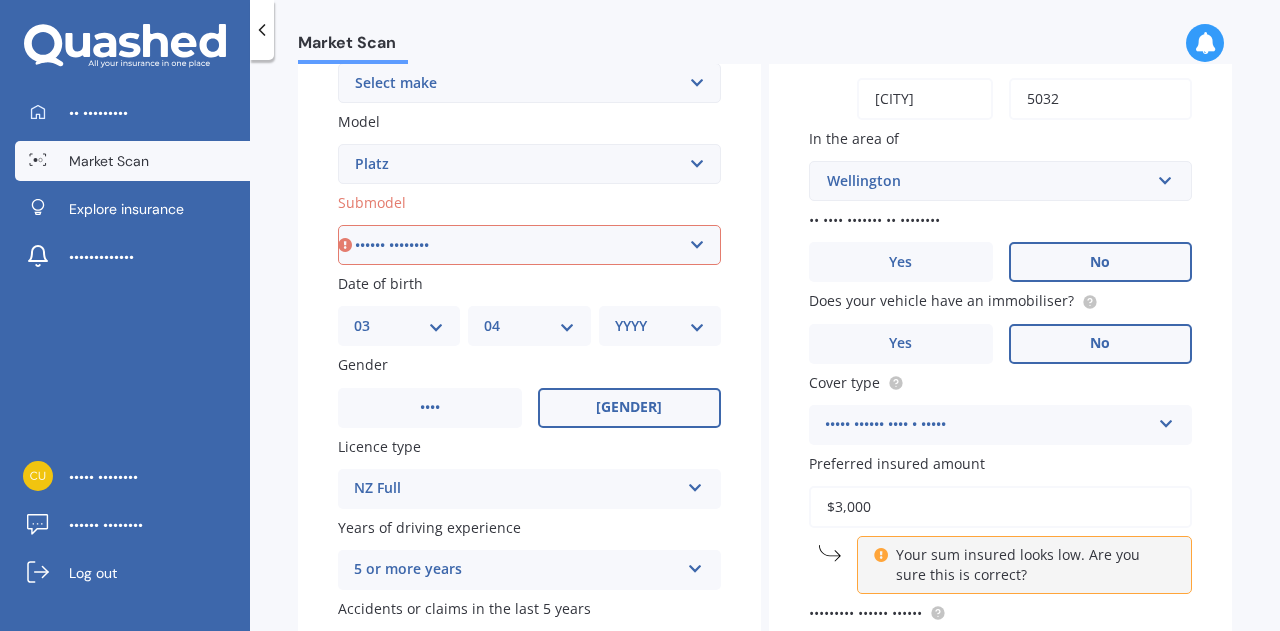 drag, startPoint x: 840, startPoint y: 505, endPoint x: 826, endPoint y: 506, distance: 14.035668 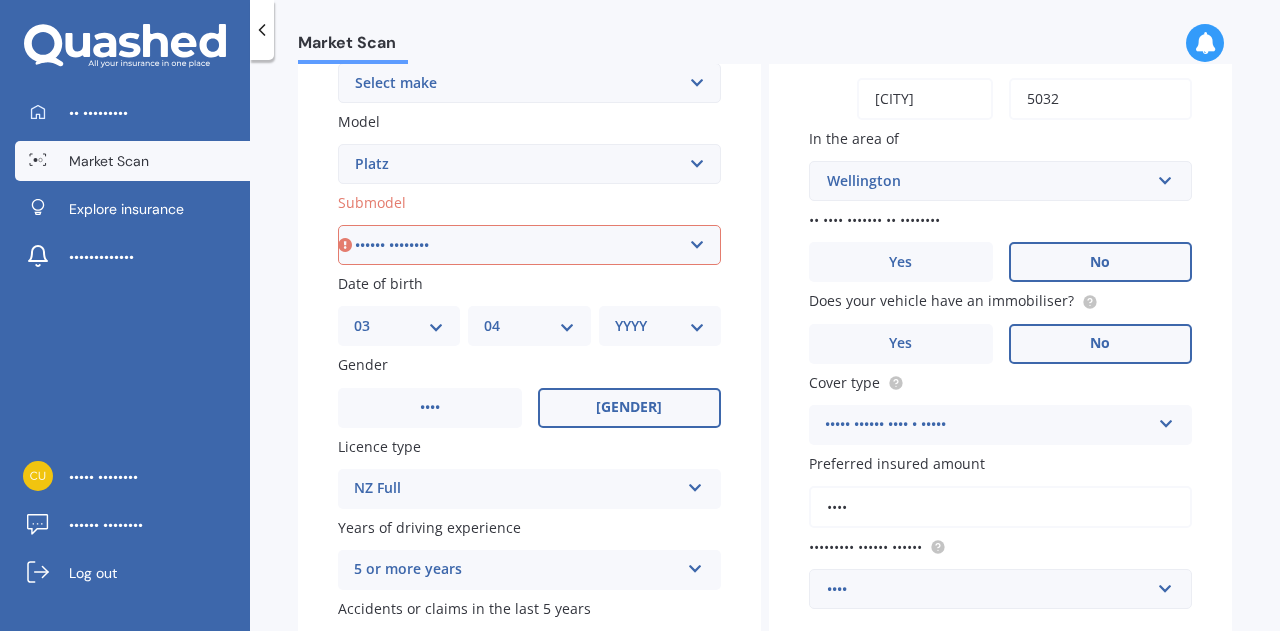 type on "••••" 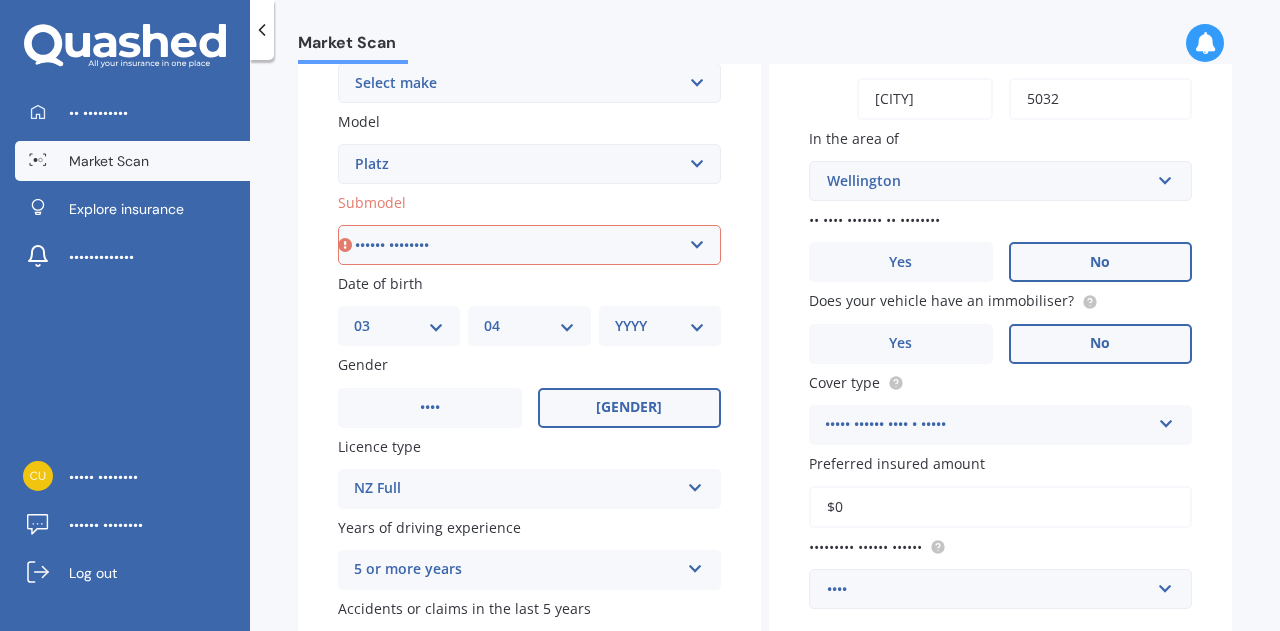 click on "Select submodel (All)" at bounding box center [529, 245] 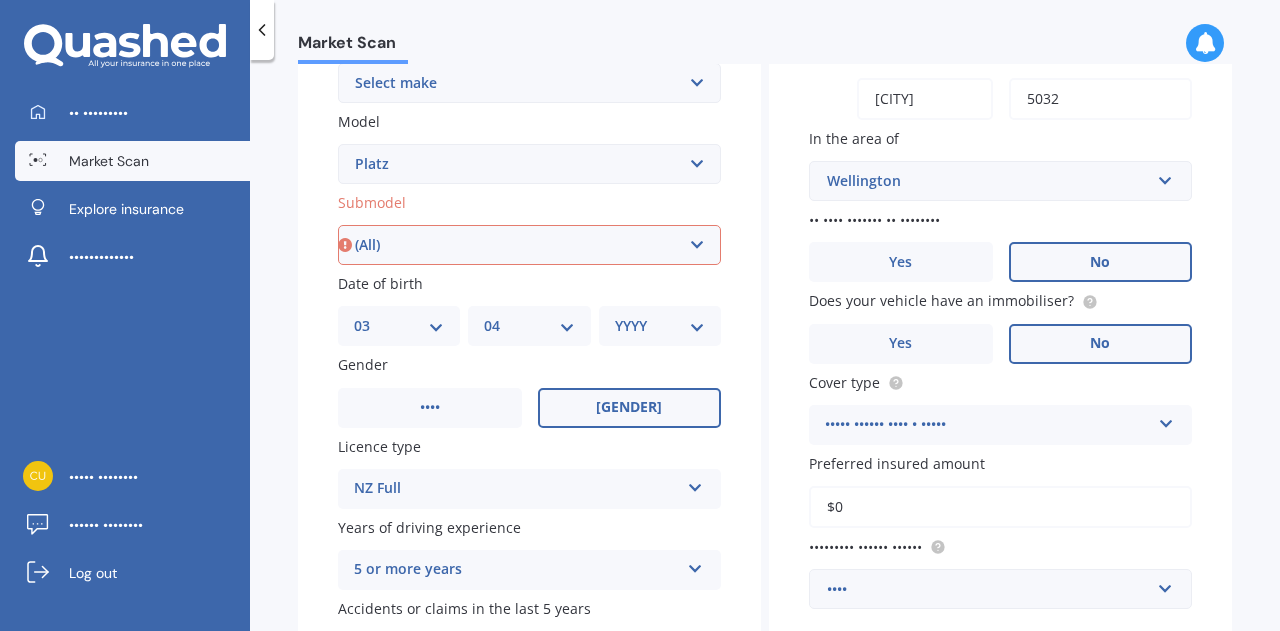 click on "Select submodel (All)" at bounding box center (529, 245) 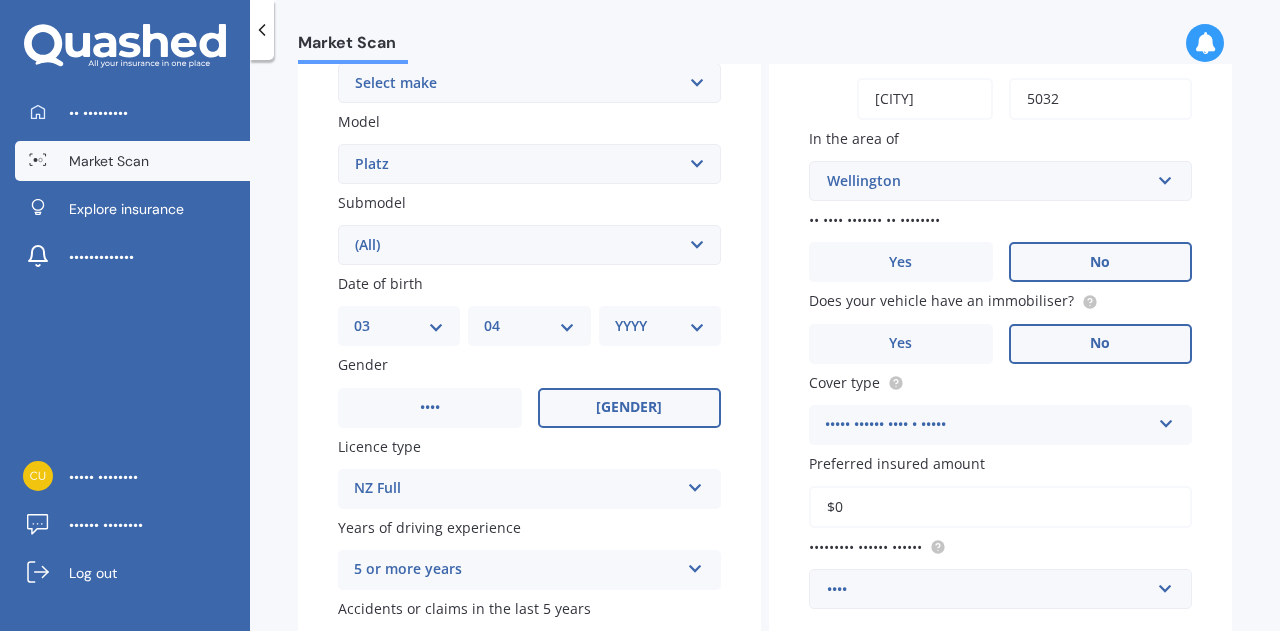 click at bounding box center [695, 484] 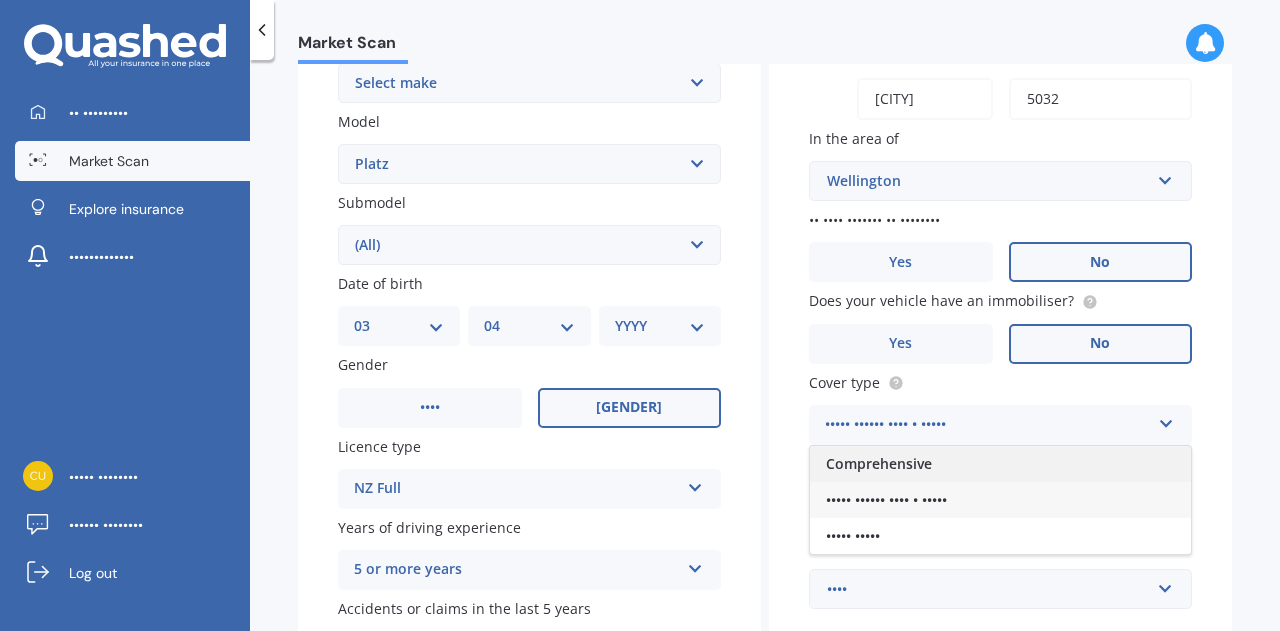 click on "Comprehensive" at bounding box center (879, 463) 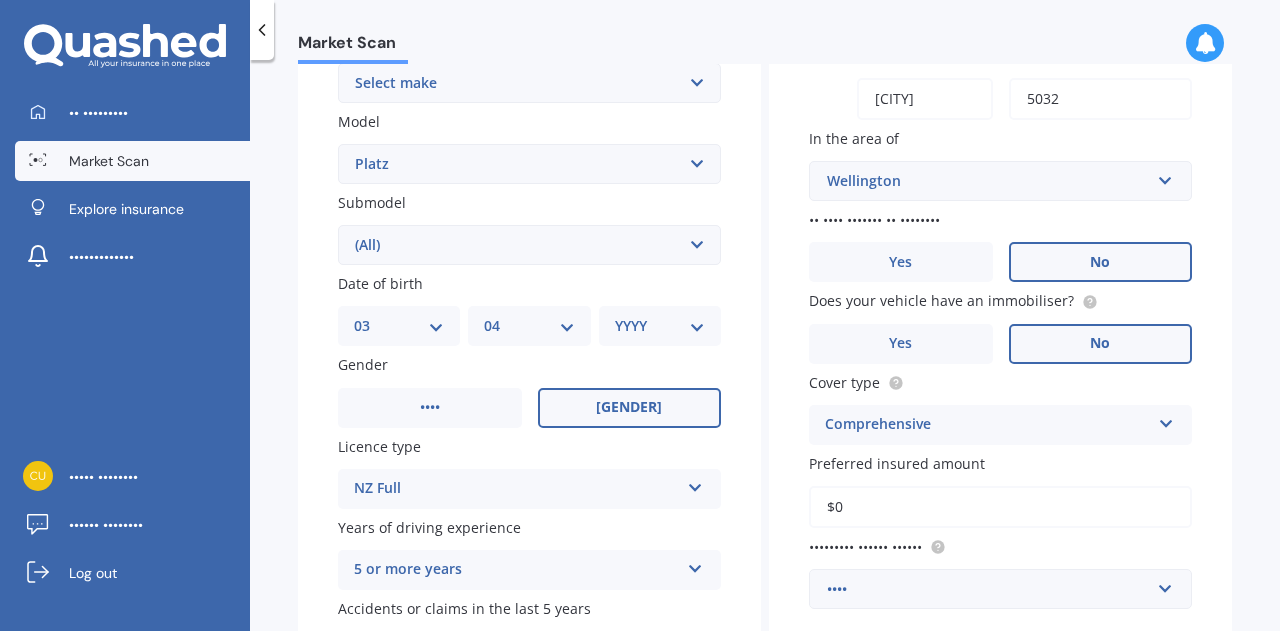 click on "$0" at bounding box center [1000, 507] 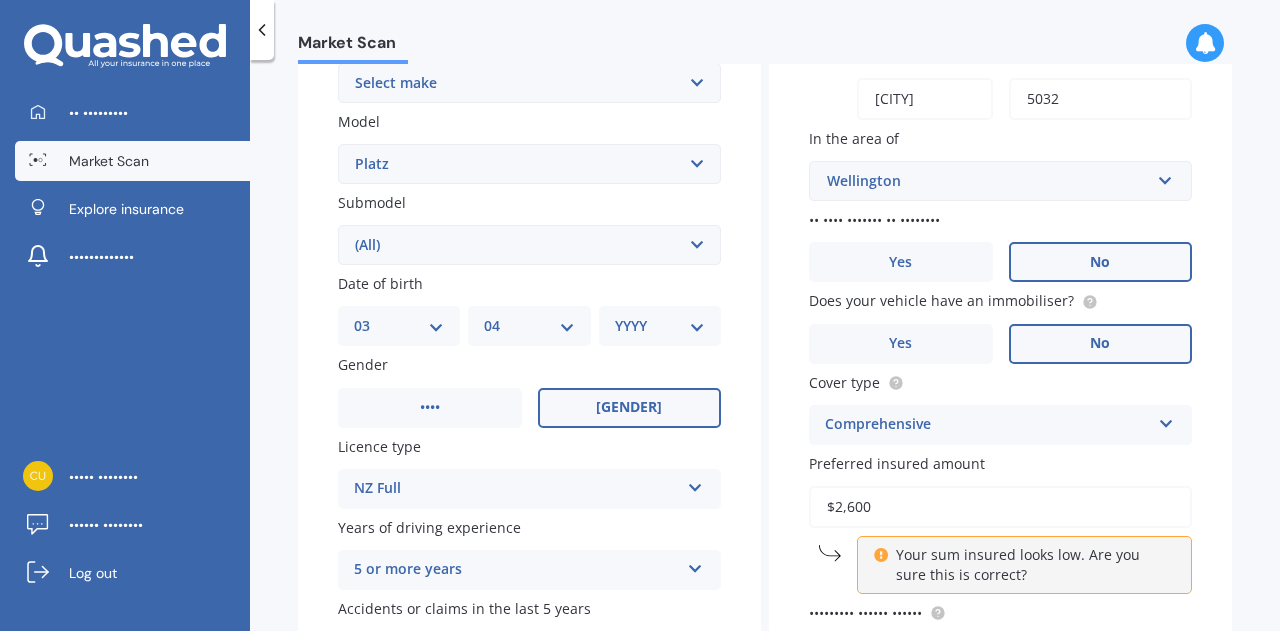 click on "$2,600" at bounding box center [1000, 507] 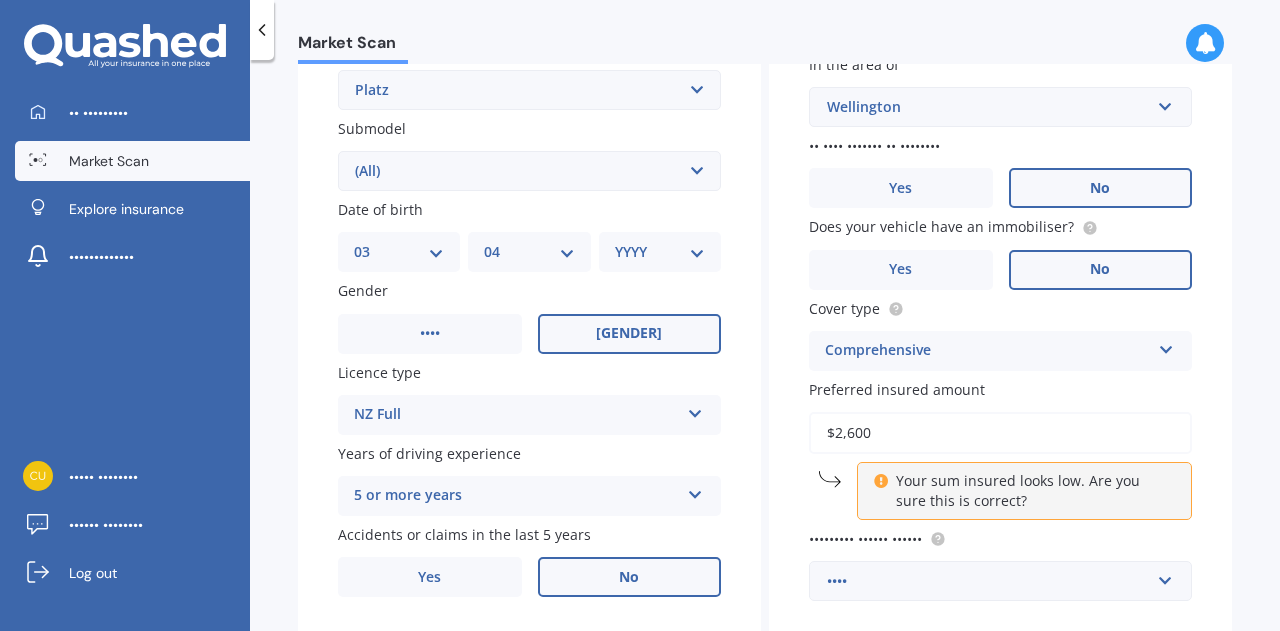 scroll, scrollTop: 614, scrollLeft: 0, axis: vertical 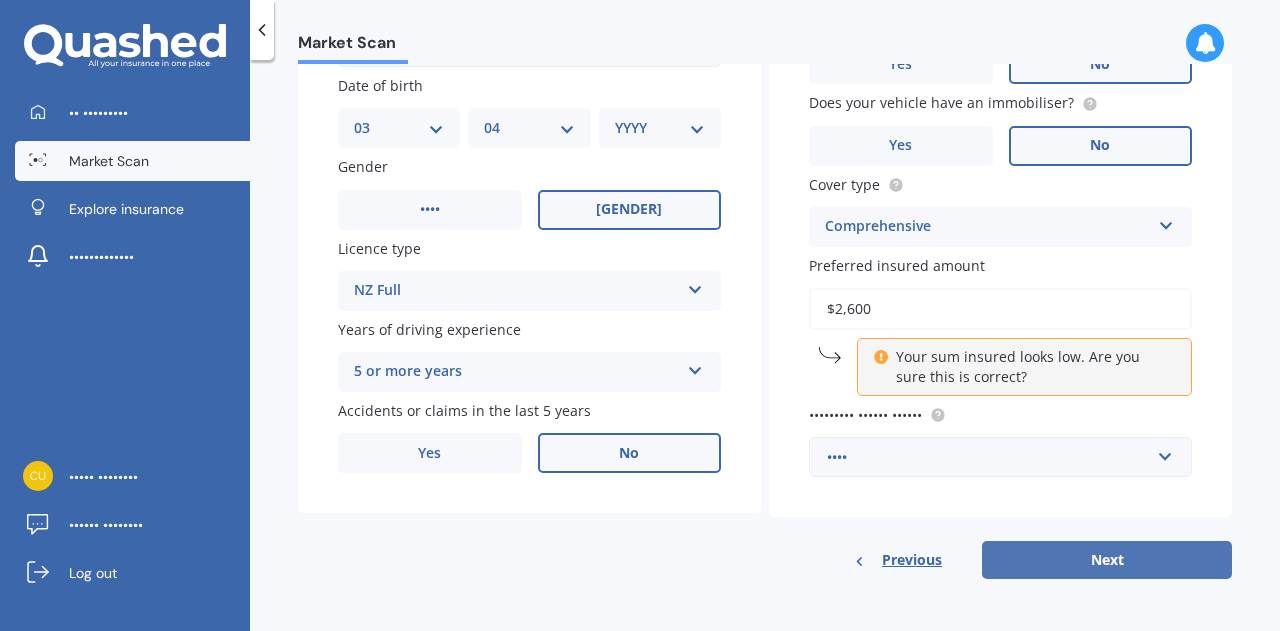 type on "$2,600" 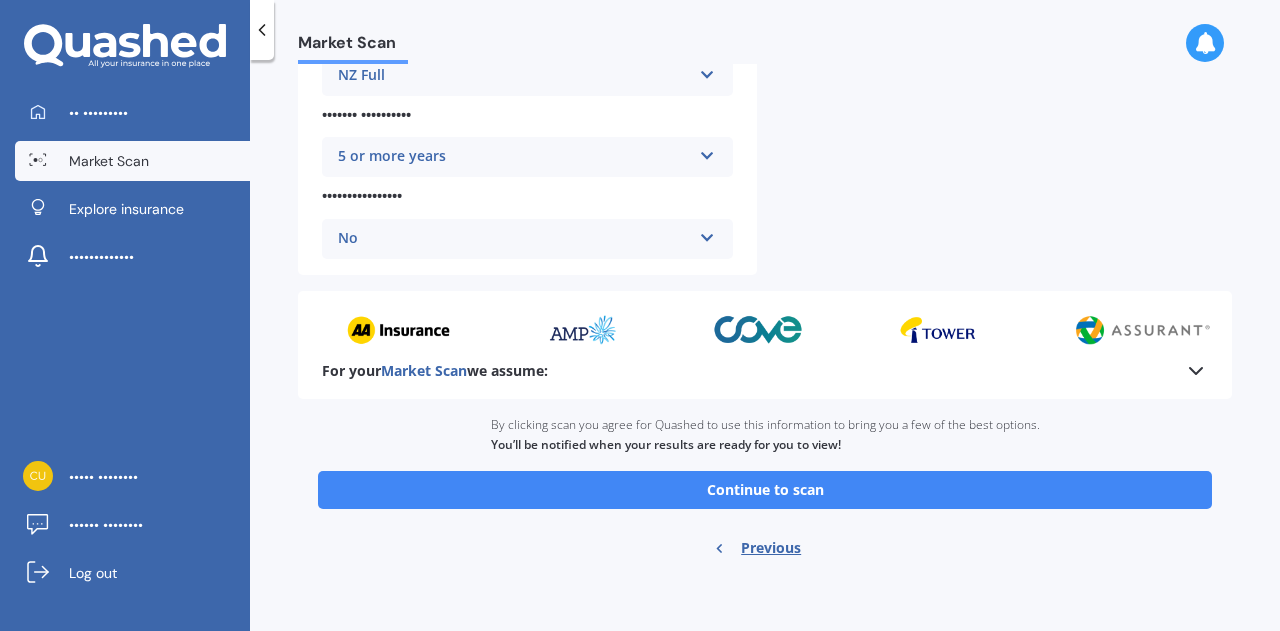 scroll, scrollTop: 818, scrollLeft: 0, axis: vertical 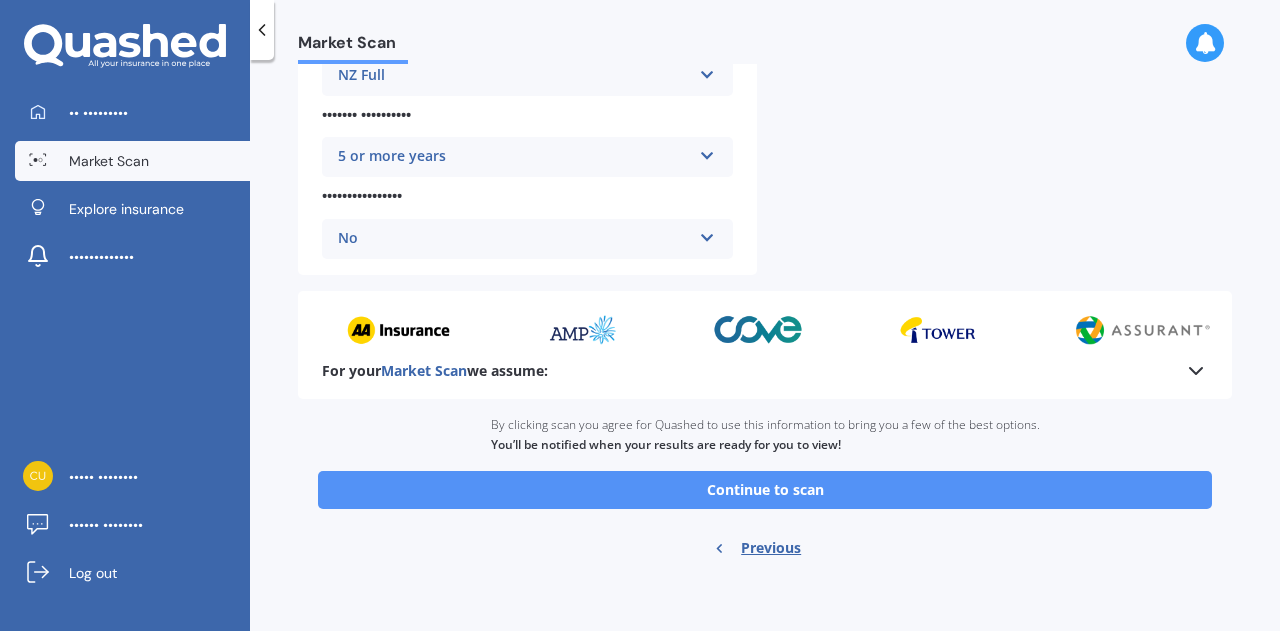click on "Continue to scan" at bounding box center [765, 490] 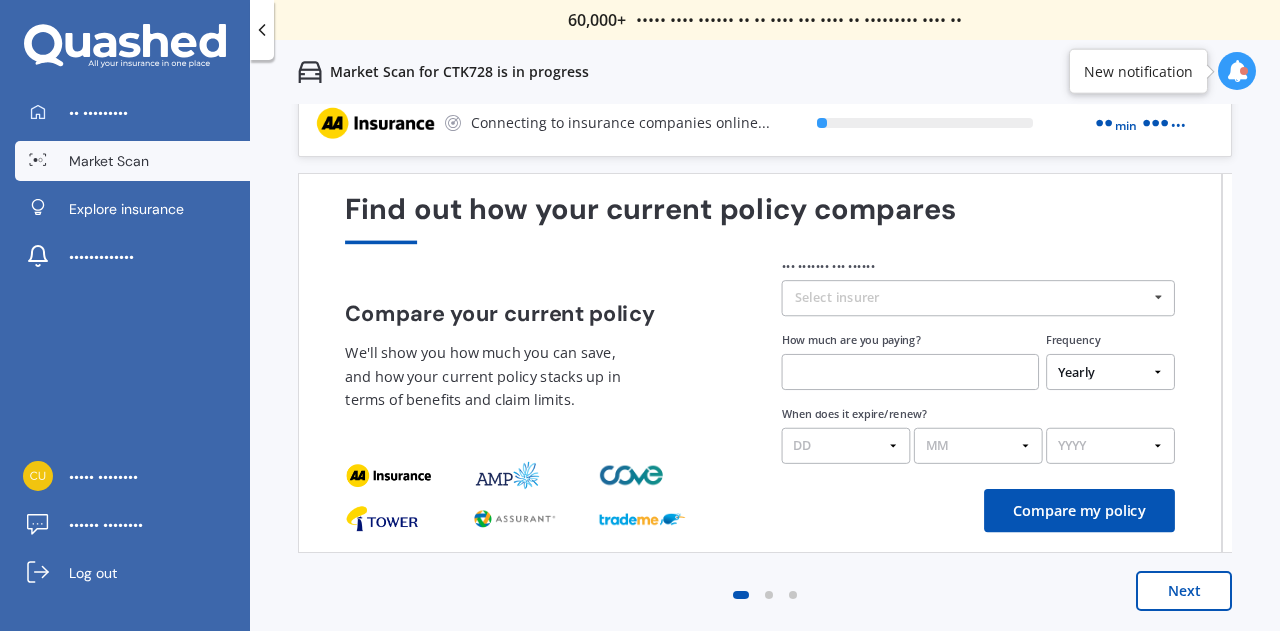 scroll, scrollTop: 0, scrollLeft: 0, axis: both 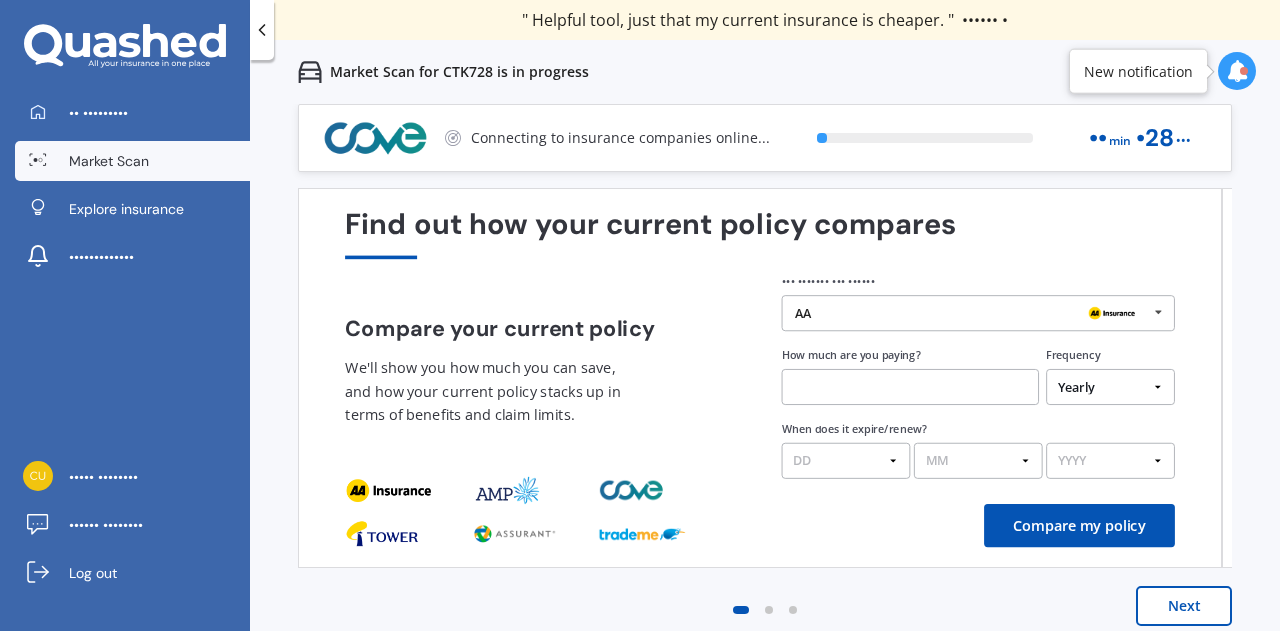 click at bounding box center (1158, 312) 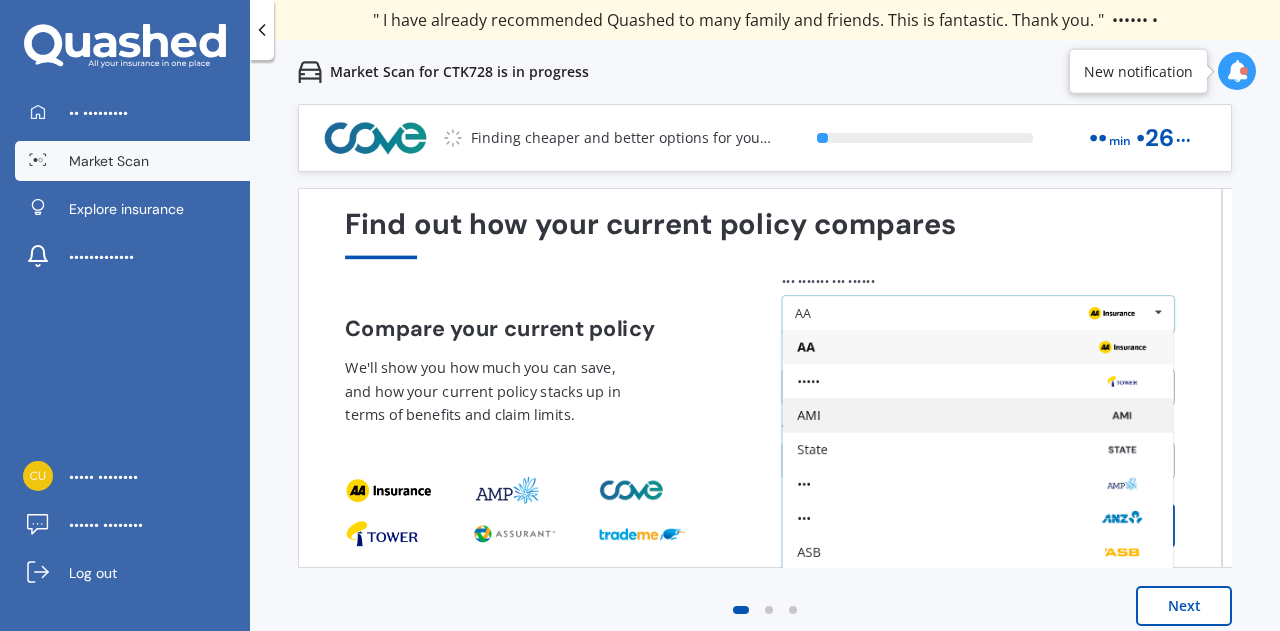 click on "AMI" at bounding box center [977, 347] 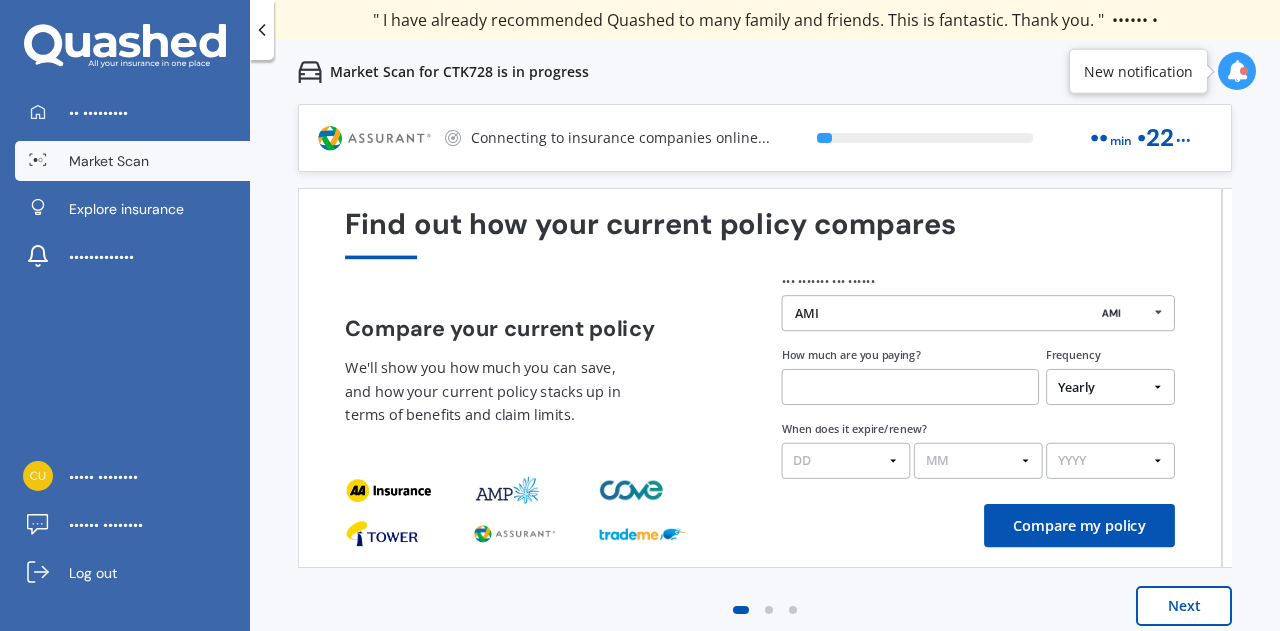 click at bounding box center [910, 387] 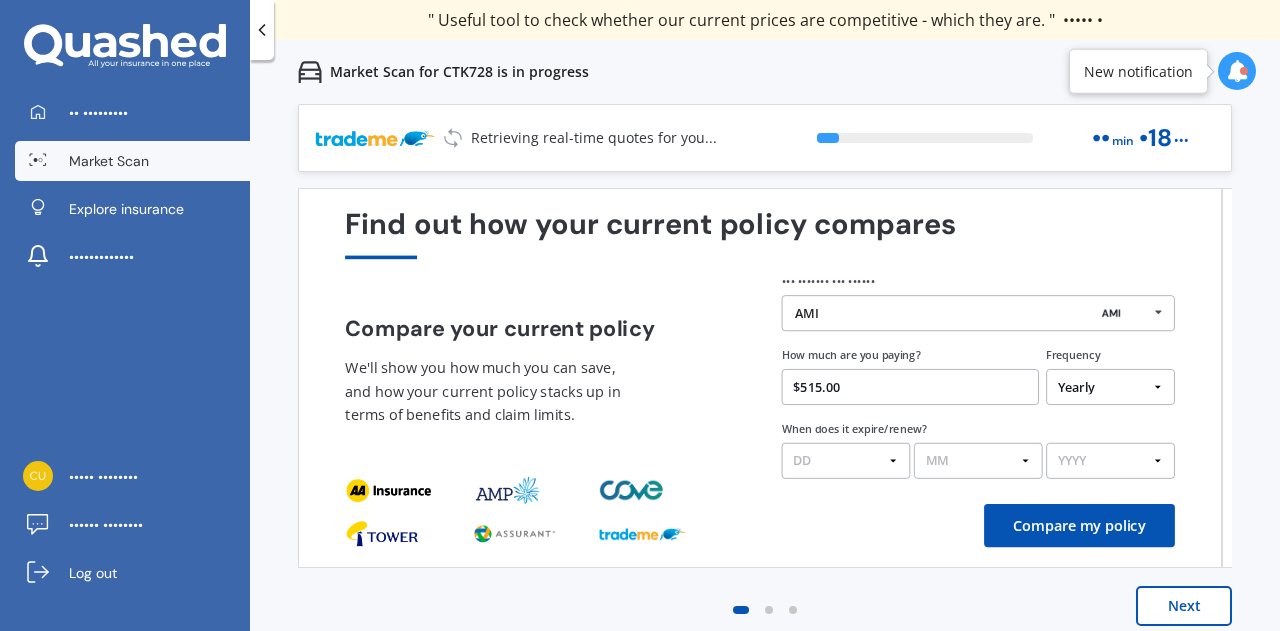 scroll, scrollTop: 14, scrollLeft: 0, axis: vertical 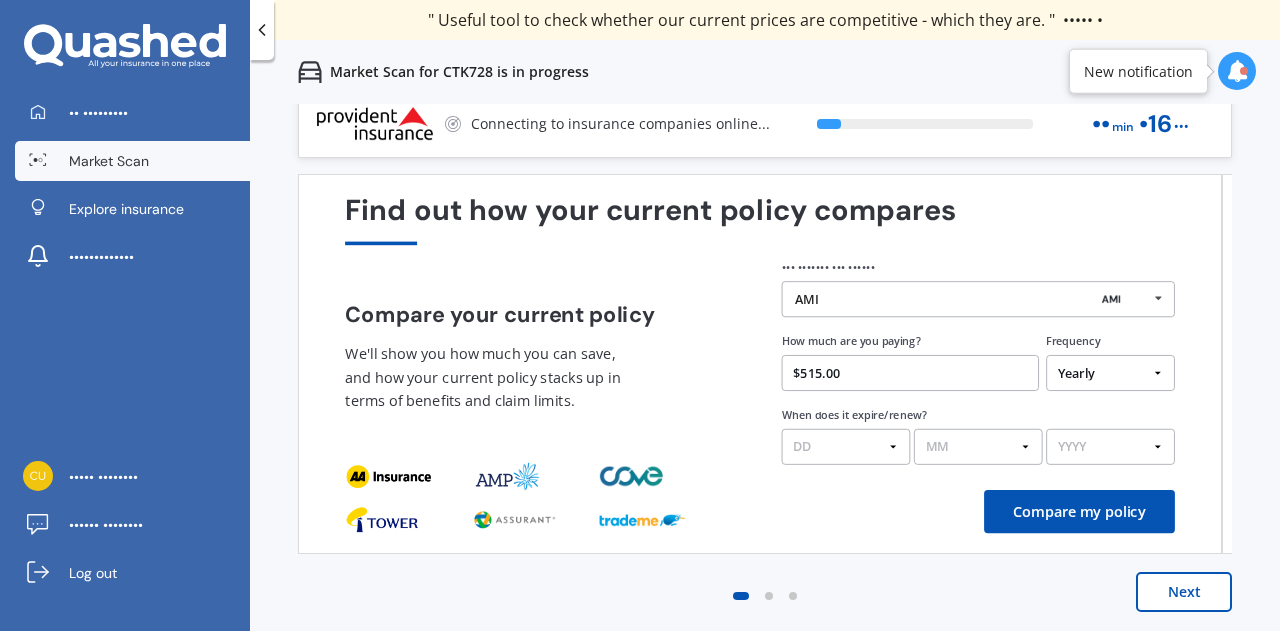 type on "$515.00" 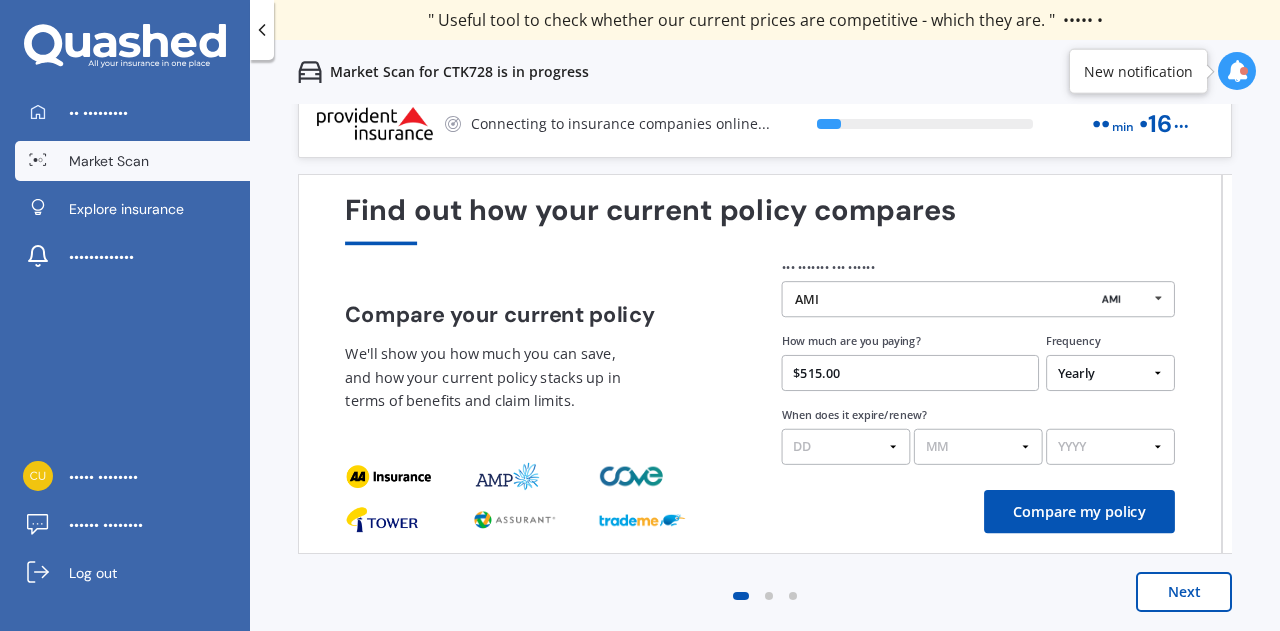 click on "DD 01 02 03 04 05 06 07 08 09 10 11 12 13 14 15 16 17 18 19 20 21 22 23 24 25 26 27 28 29 30 31" at bounding box center [846, 447] 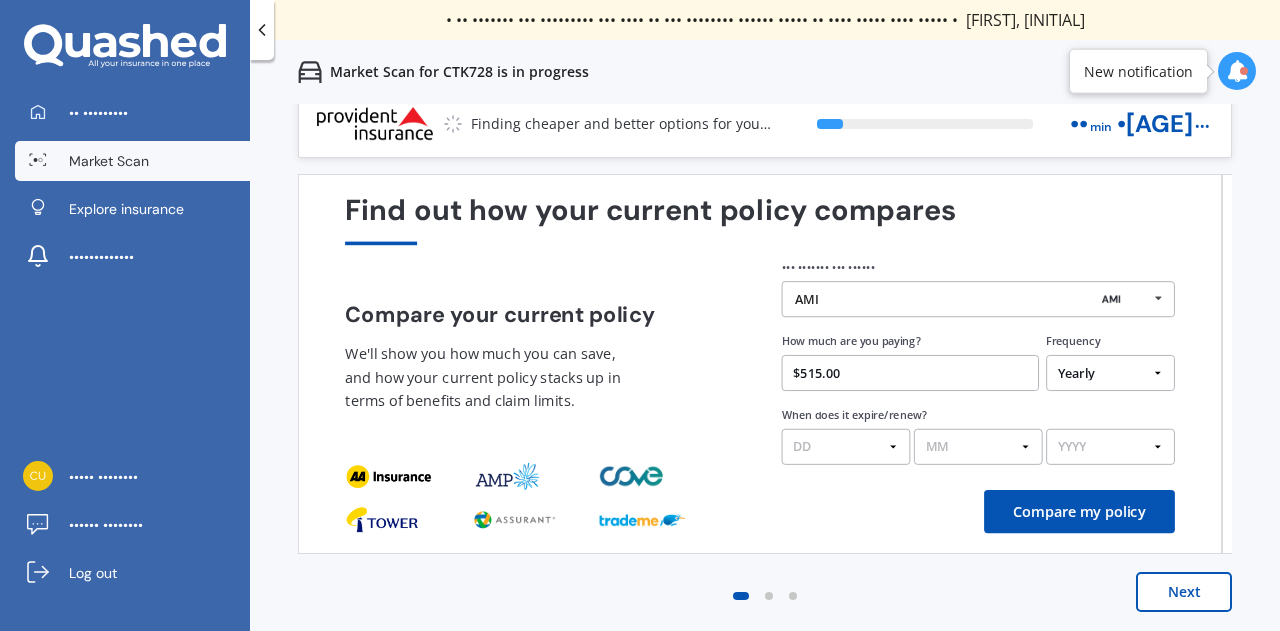 click on "Who insures you today? AMI AA Tower AMI State AMP ANZ ASB BNZ Trade Me Insurance Westpac Other How much are you paying? $[NUMBER] Frequency Yearly Six-Monthly Quarterly Monthly Fortnightly Weekly One-Off When does it expire/renew? DD [NUMBER] [NUMBER] [NUMBER] [NUMBER] [NUMBER] [NUMBER] [NUMBER] [NUMBER] [NUMBER] [NUMBER] [NUMBER] [NUMBER] [NUMBER] [NUMBER] [NUMBER] [NUMBER] [NUMBER] [NUMBER] [NUMBER] [NUMBER] [NUMBER] [NUMBER] [NUMBER] [NUMBER] [NUMBER] [NUMBER] [NUMBER] [NUMBER] [NUMBER] MM [NUMBER] [NUMBER] [NUMBER] [NUMBER] [NUMBER] [NUMBER] [NUMBER] [NUMBER] [NUMBER] [NUMBER] [NUMBER] [NUMBER] YYYY [NUMBER] [NUMBER] [NUMBER] Compare my policy" at bounding box center (760, 364) 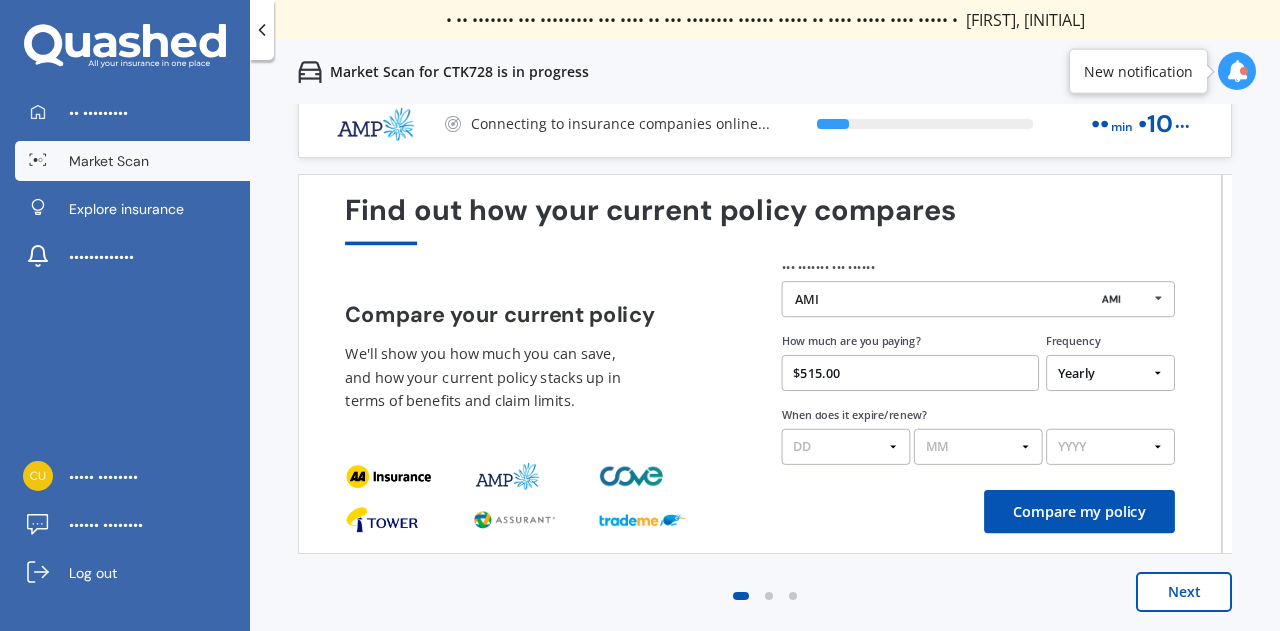 click on "DD 01 02 03 04 05 06 07 08 09 10 11 12 13 14 15 16 17 18 19 20 21 22 23 24 25 26 27 28 29 30 31" at bounding box center (846, 447) 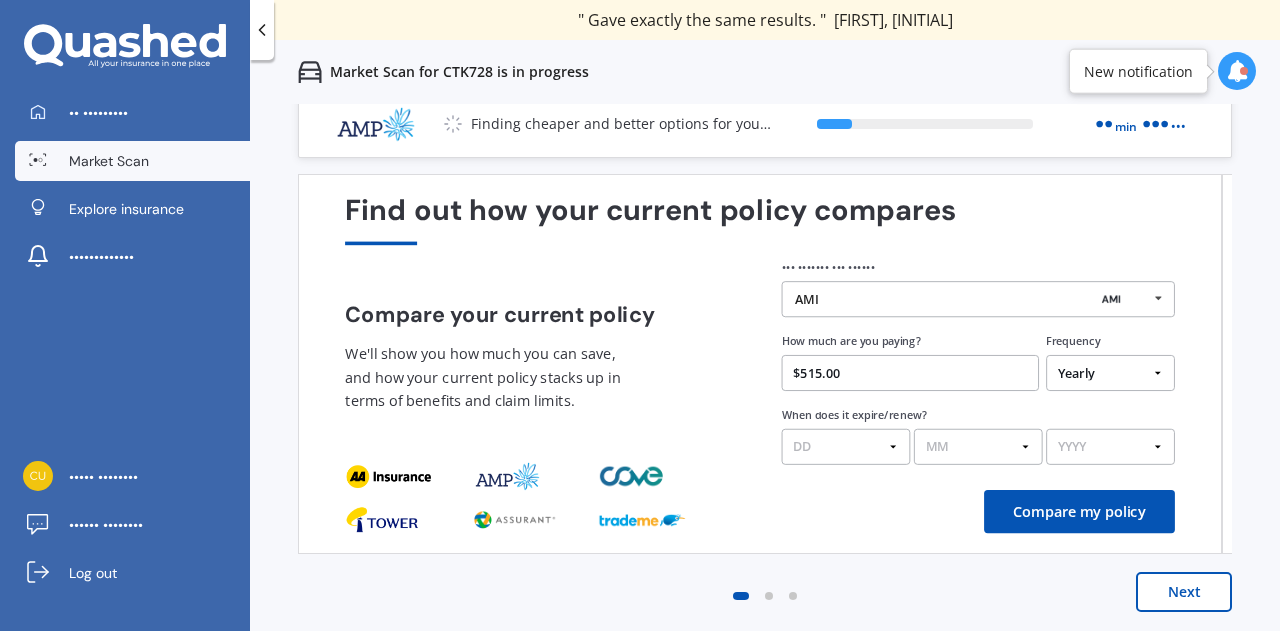 select on "05" 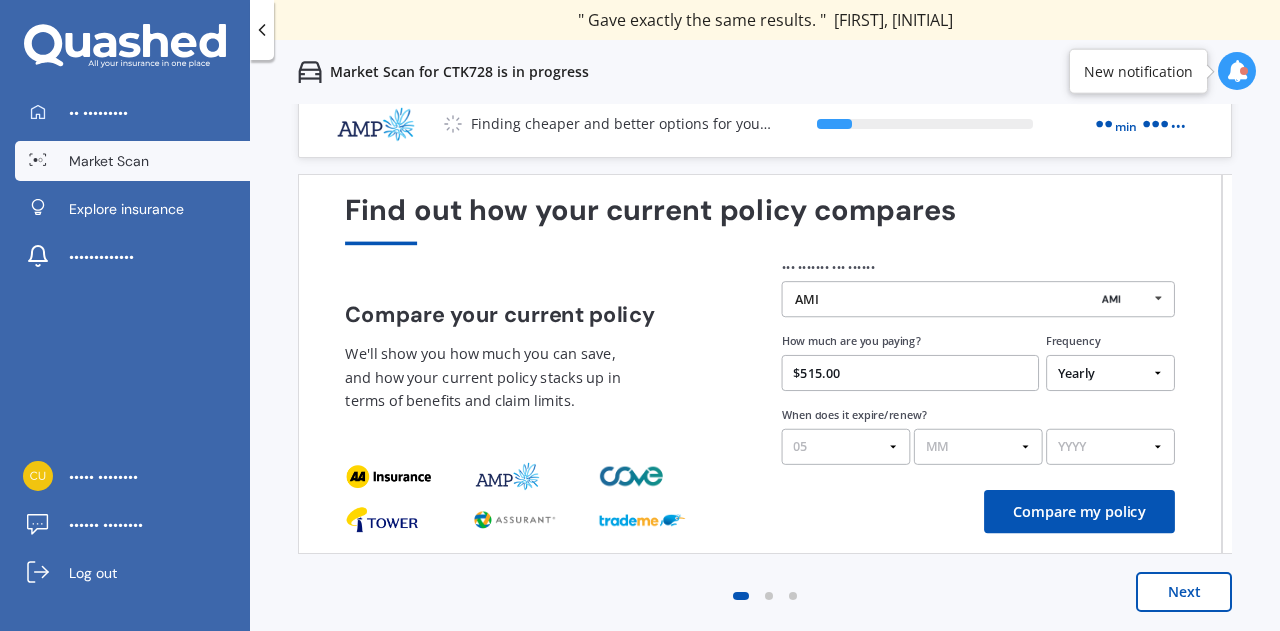 click on "DD 01 02 03 04 05 06 07 08 09 10 11 12 13 14 15 16 17 18 19 20 21 22 23 24 25 26 27 28 29 30 31" at bounding box center (846, 447) 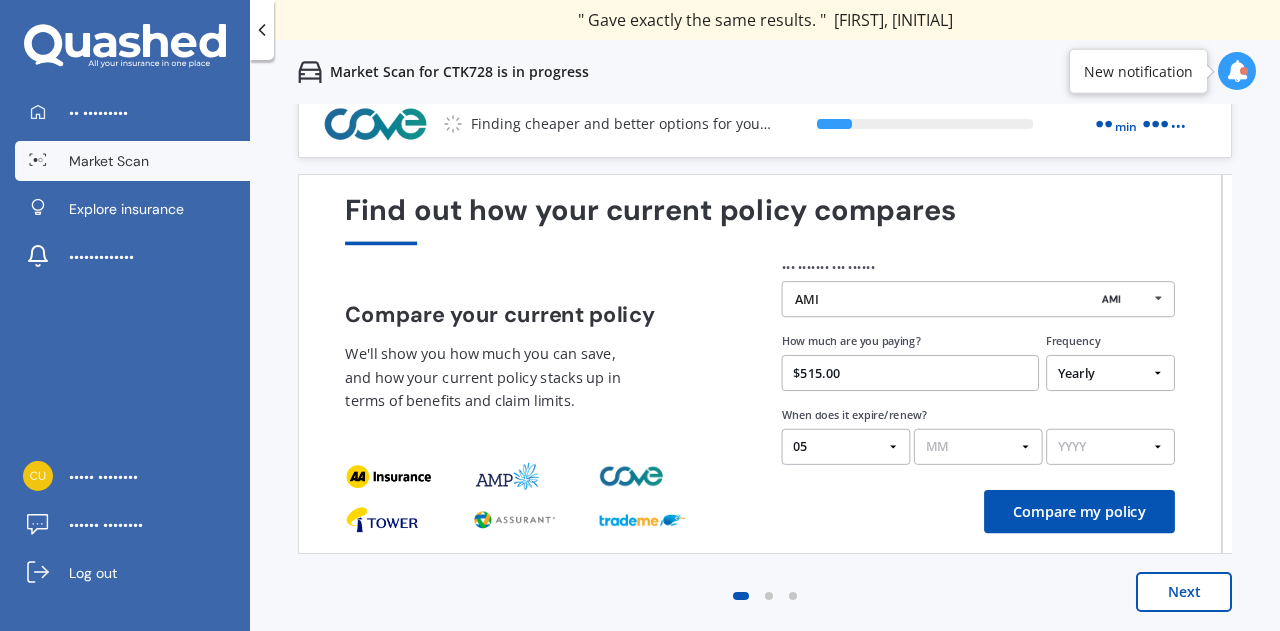 click on "MM 01 02 03 04 05 06 07 08 09 10 11 12" at bounding box center [978, 447] 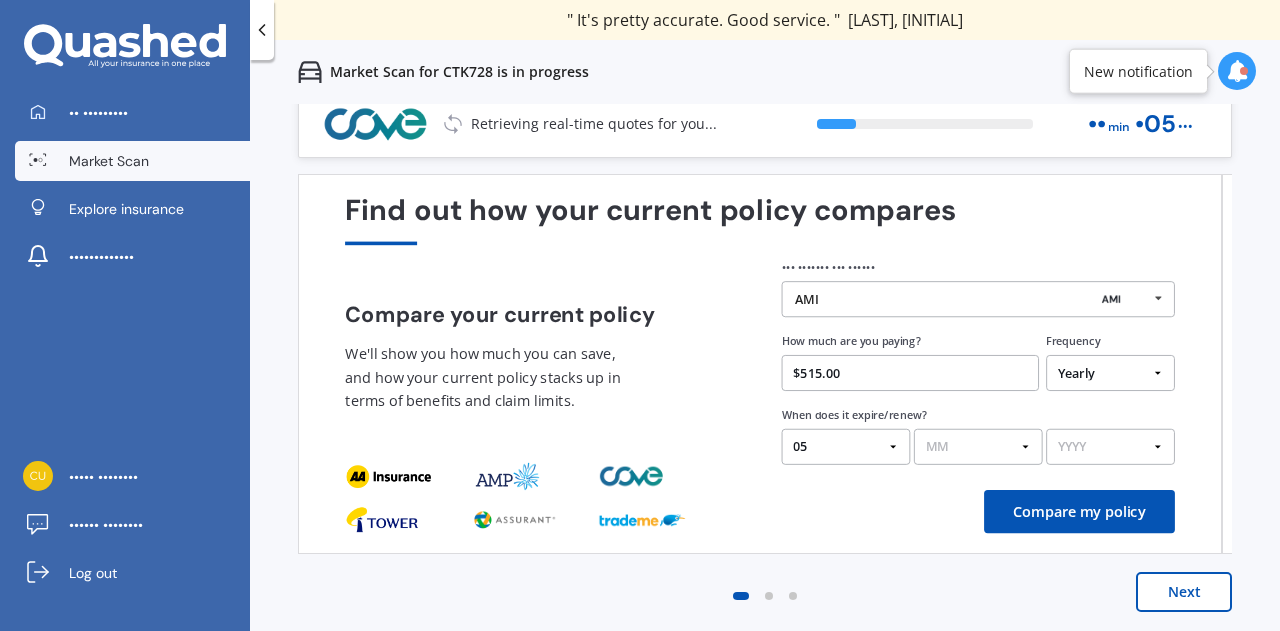 select on "••" 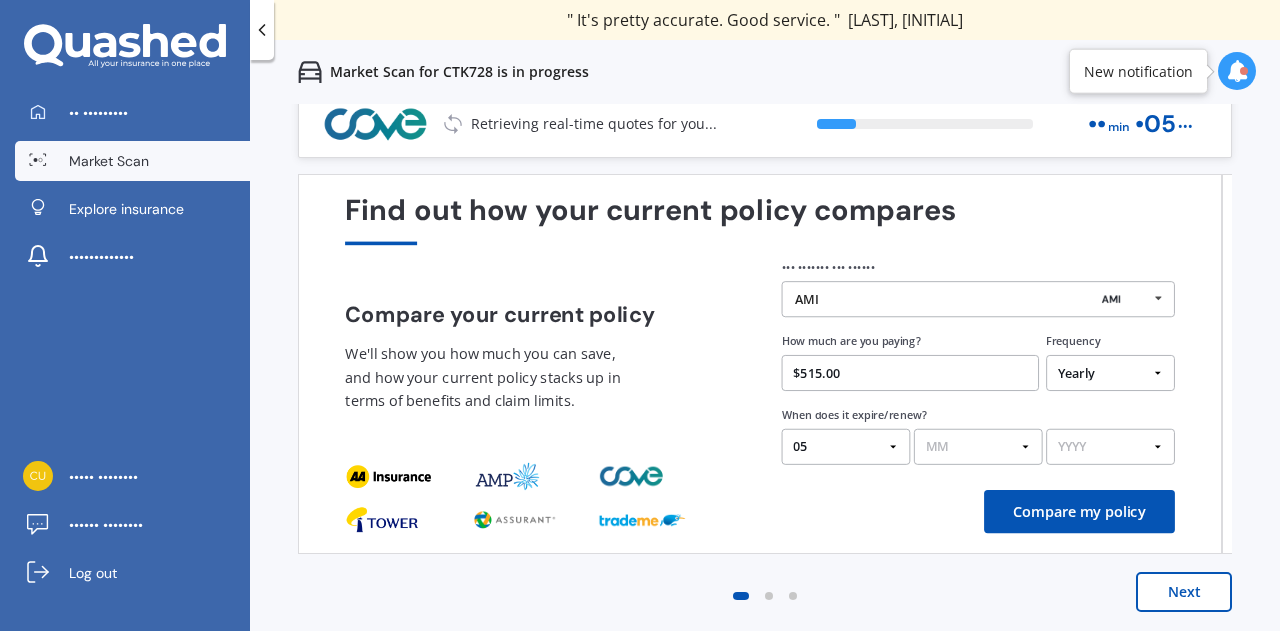 click on "MM 01 02 03 04 05 06 07 08 09 10 11 12" at bounding box center [978, 447] 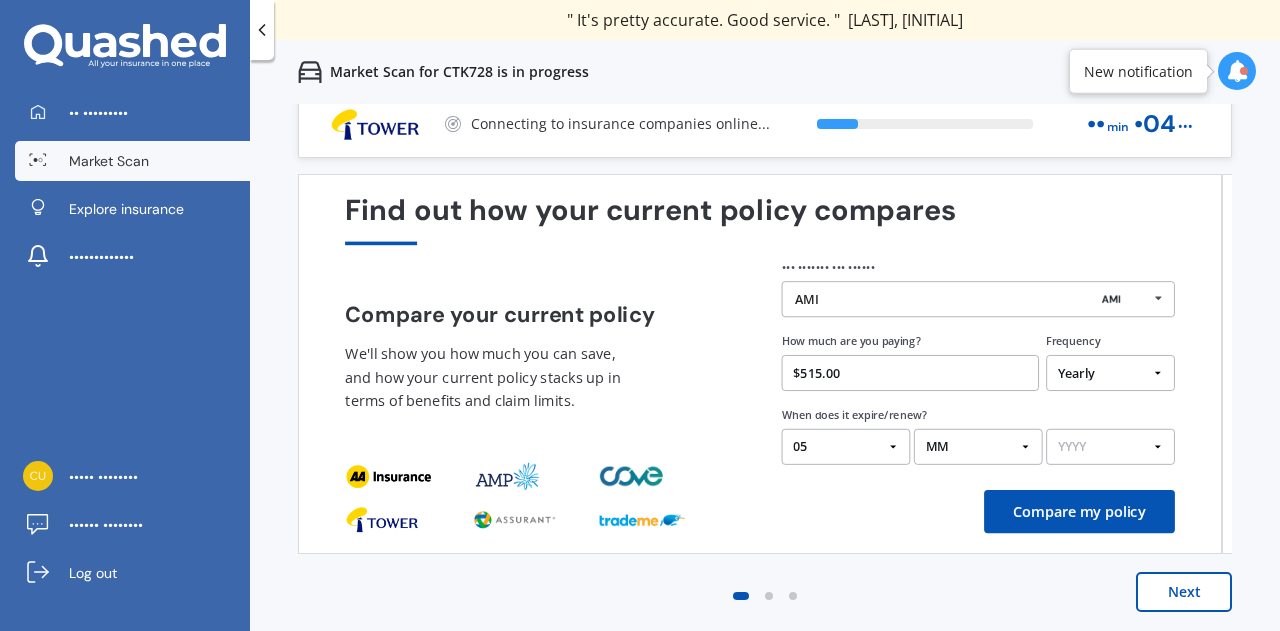 click on "•••• •••• •••• ••••" at bounding box center [1110, 447] 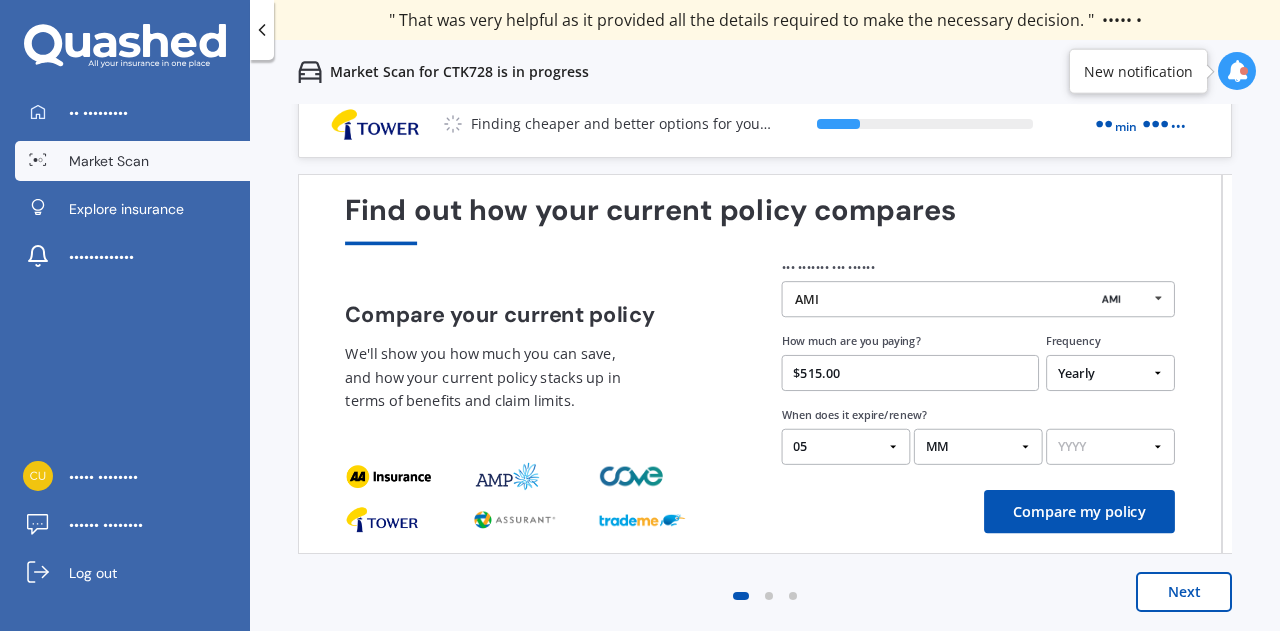 select on "2025" 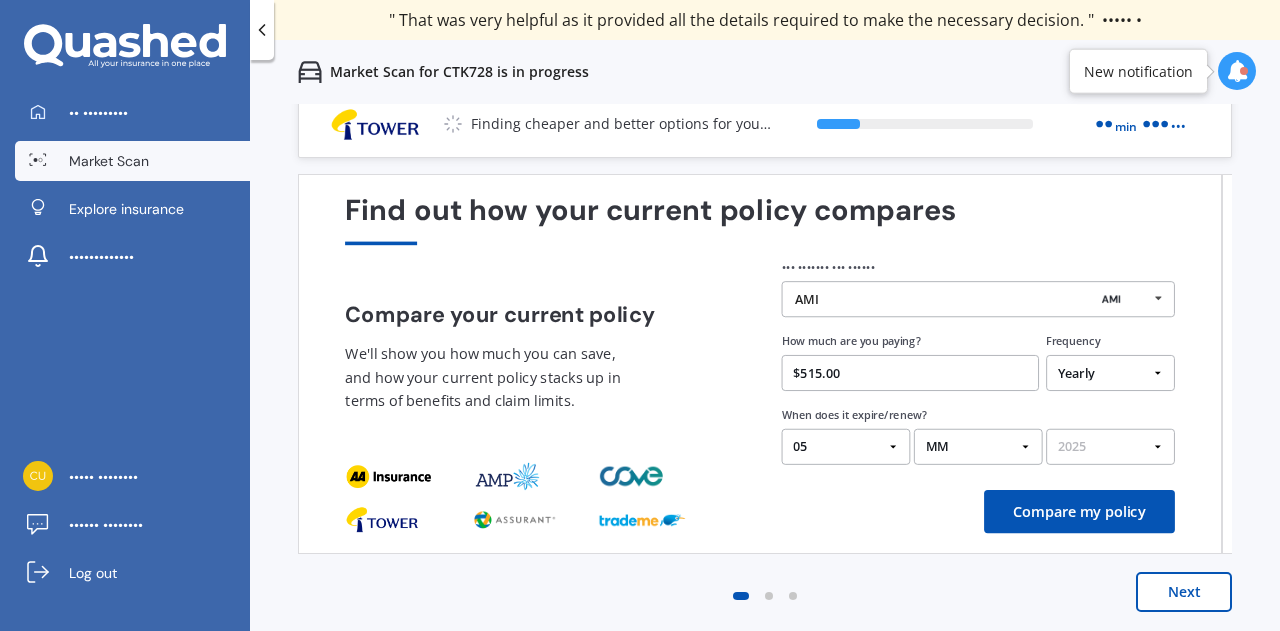 click on "•••• •••• •••• ••••" at bounding box center [1110, 447] 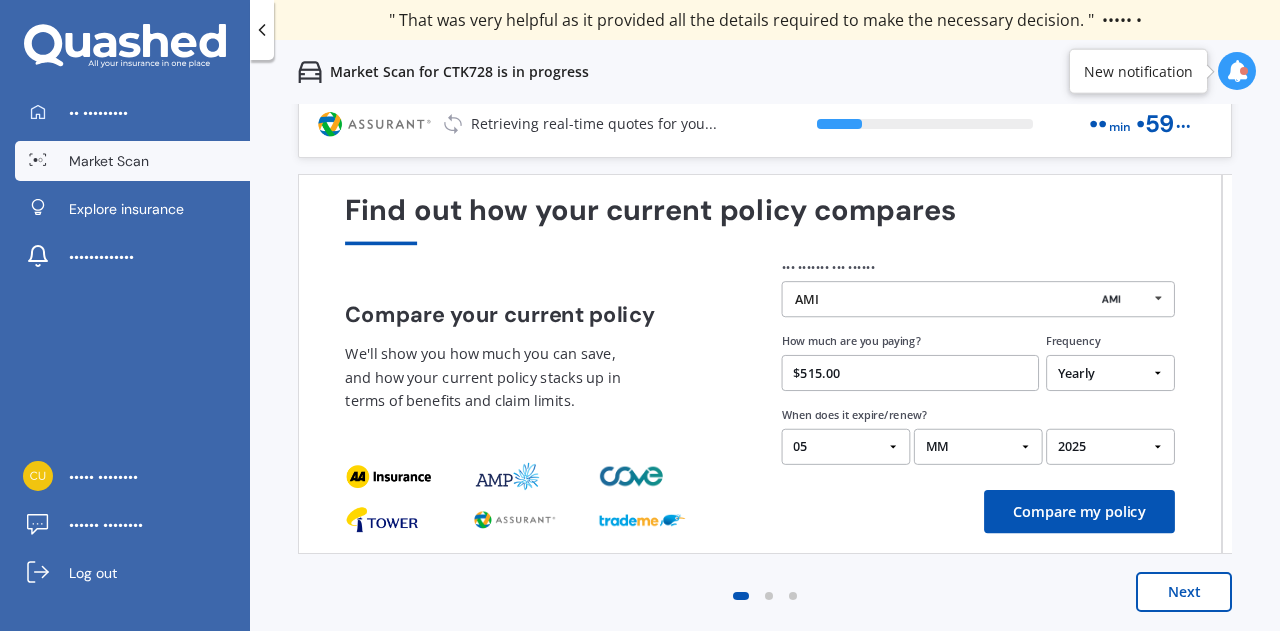 click on "Compare my policy" at bounding box center (1079, 511) 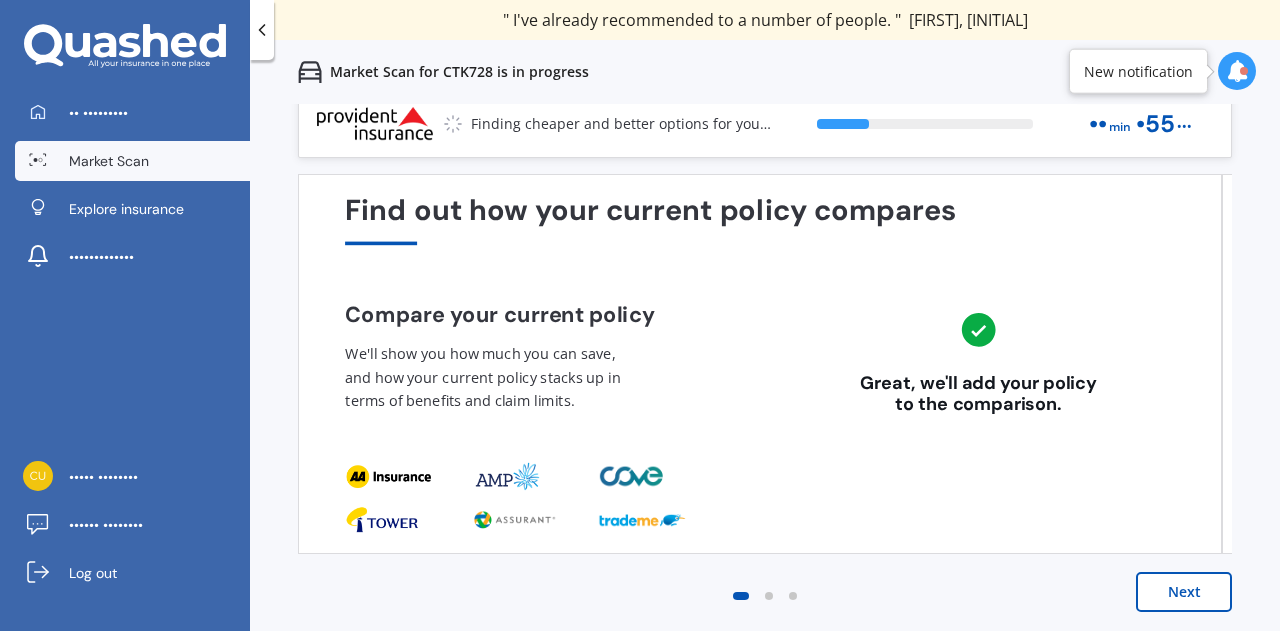 click on "Next" at bounding box center [1184, 592] 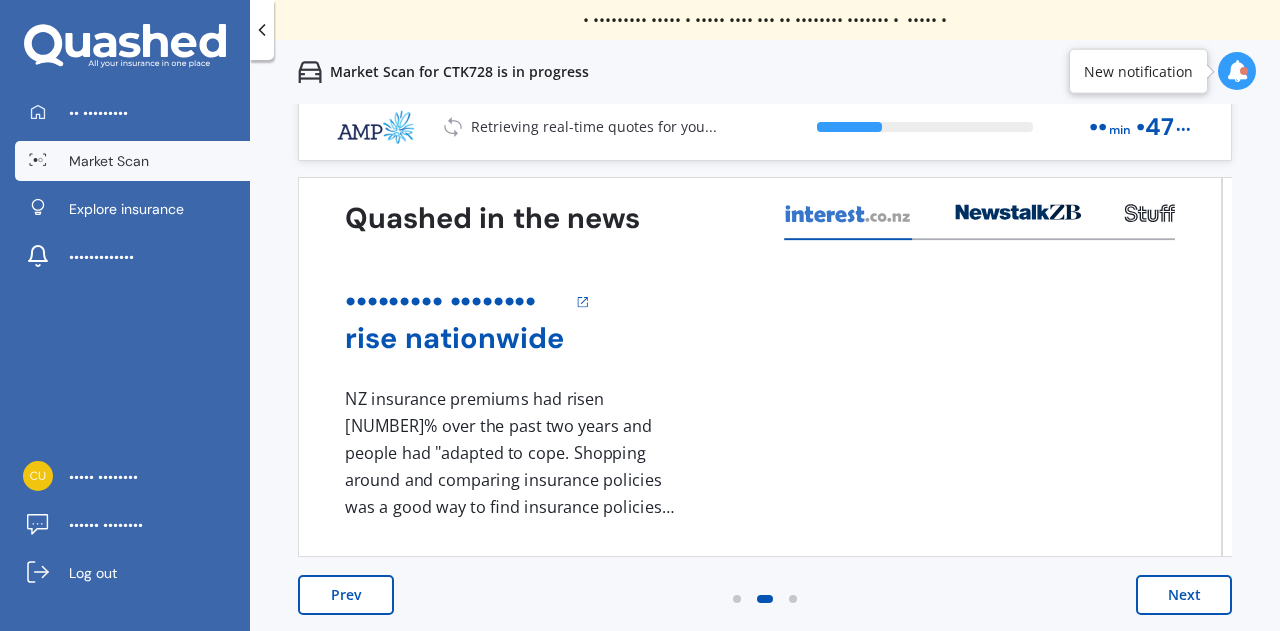scroll, scrollTop: 14, scrollLeft: 0, axis: vertical 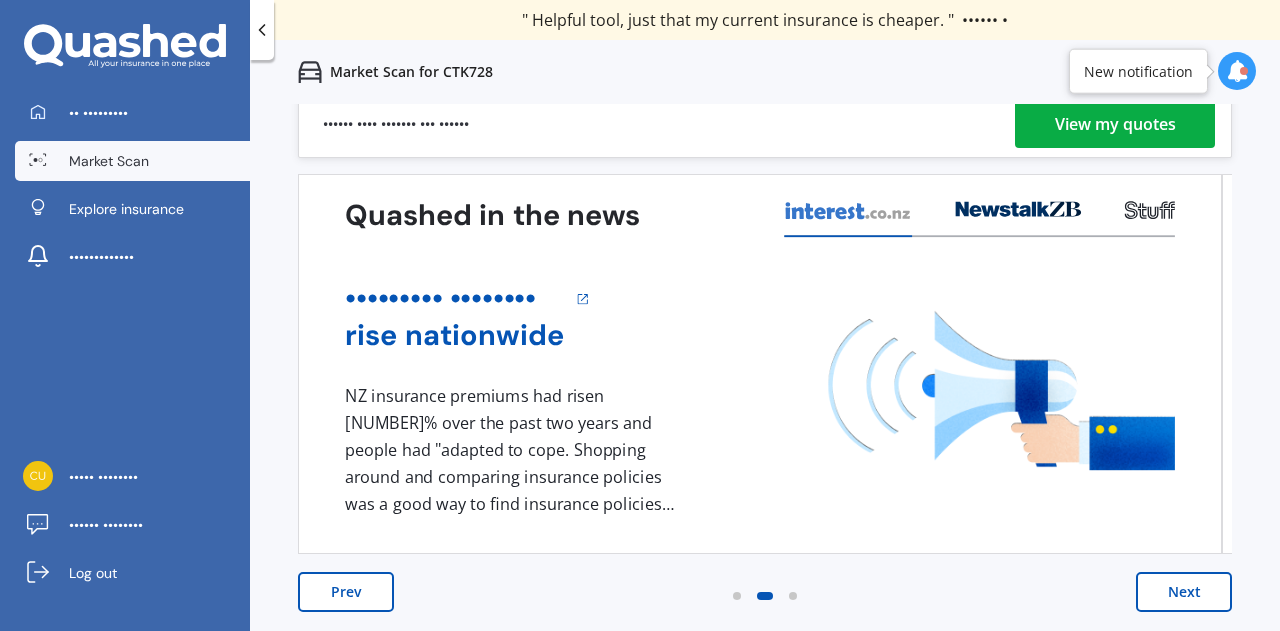 click on "View my quotes" at bounding box center (1115, 124) 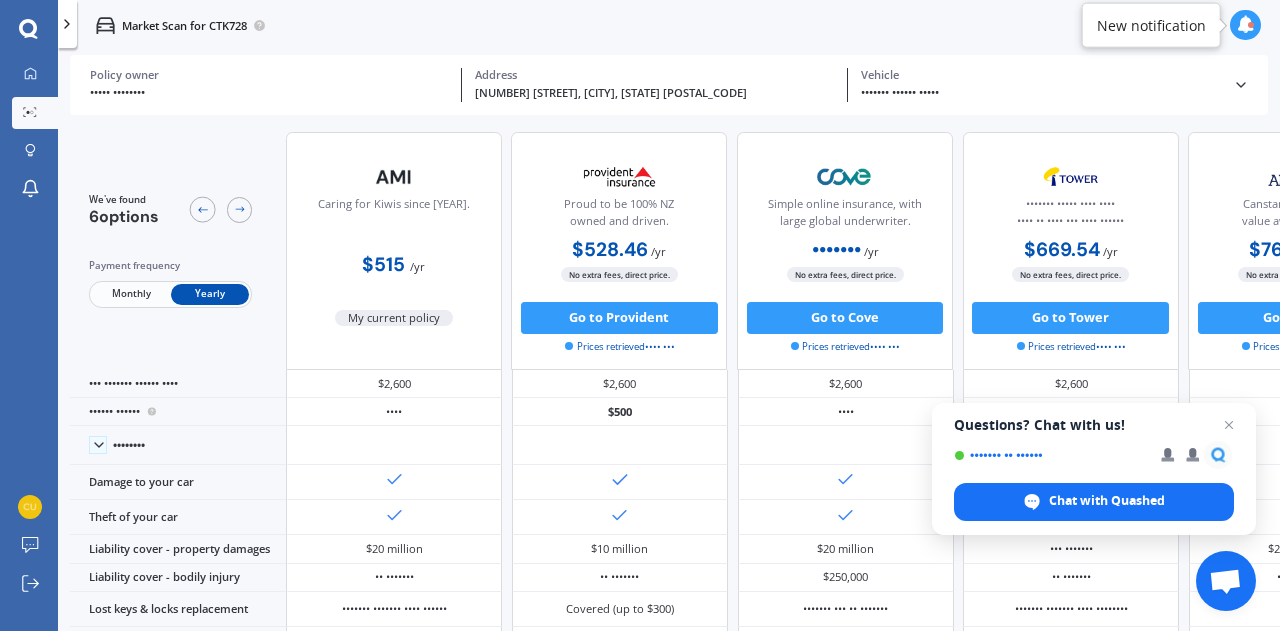 scroll, scrollTop: 0, scrollLeft: 0, axis: both 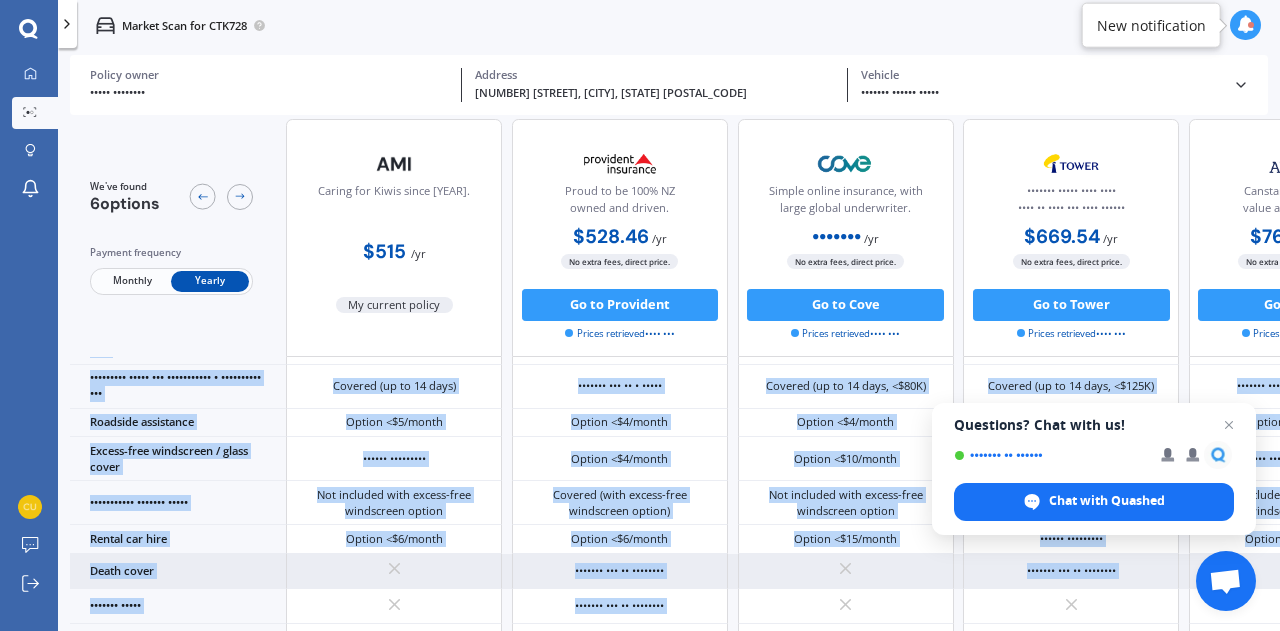 drag, startPoint x: 968, startPoint y: 624, endPoint x: 1005, endPoint y: 568, distance: 67.11929 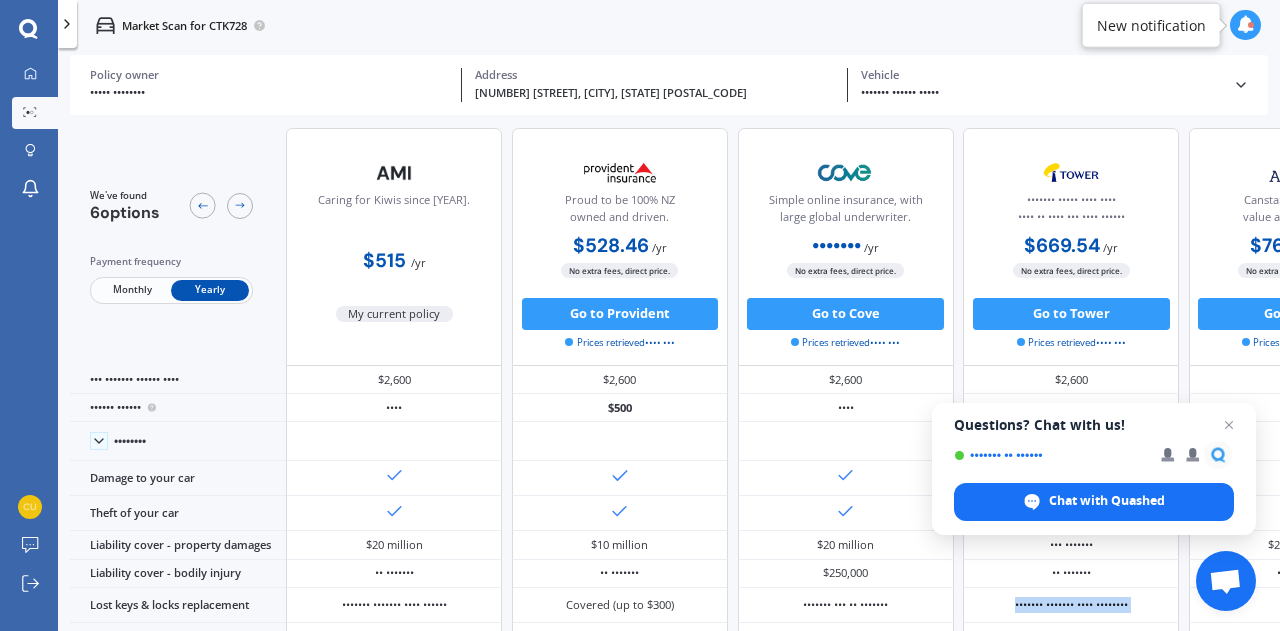 scroll, scrollTop: 0, scrollLeft: 0, axis: both 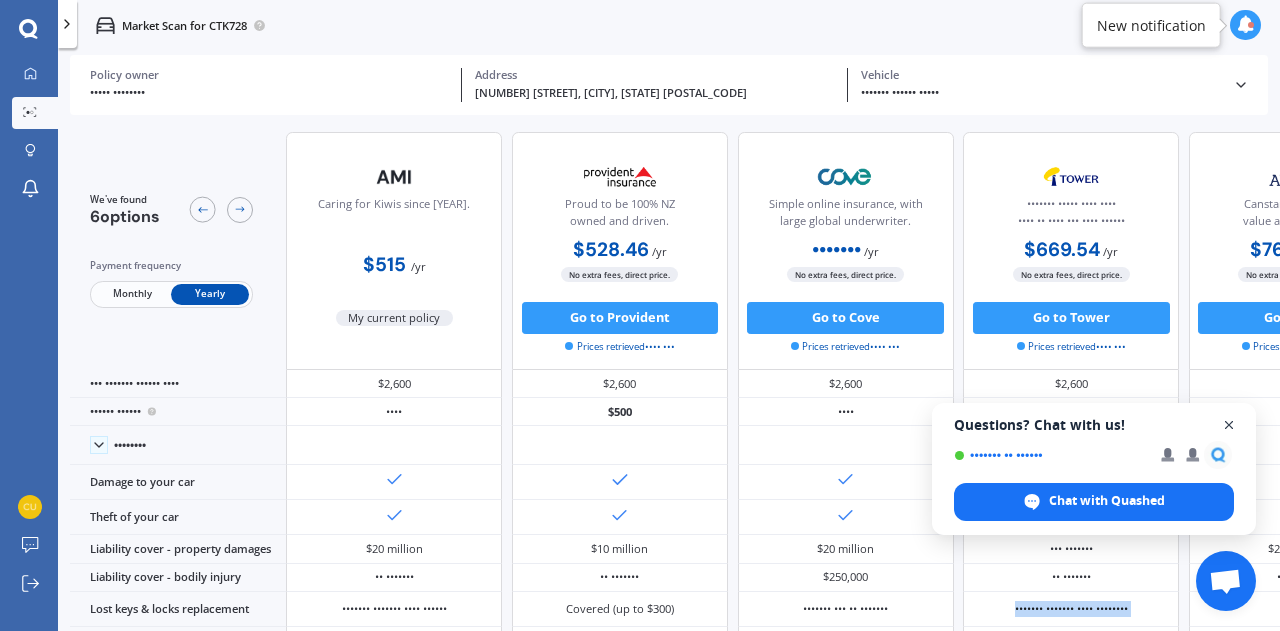 click at bounding box center (1229, 425) 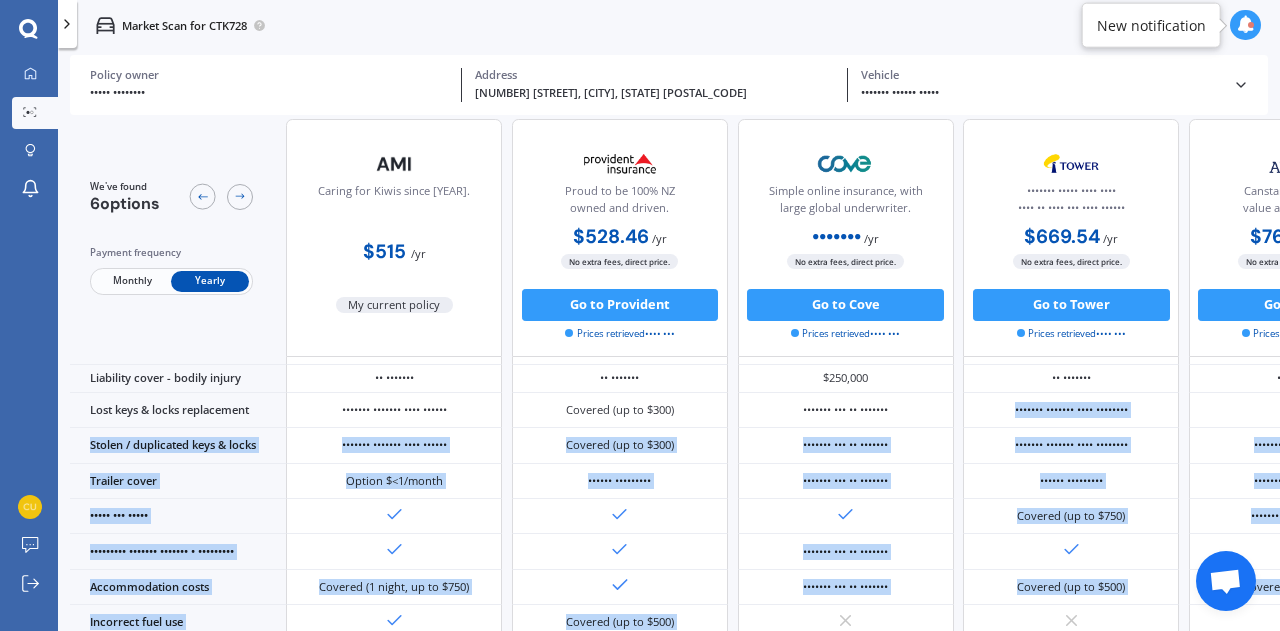 scroll, scrollTop: 0, scrollLeft: 0, axis: both 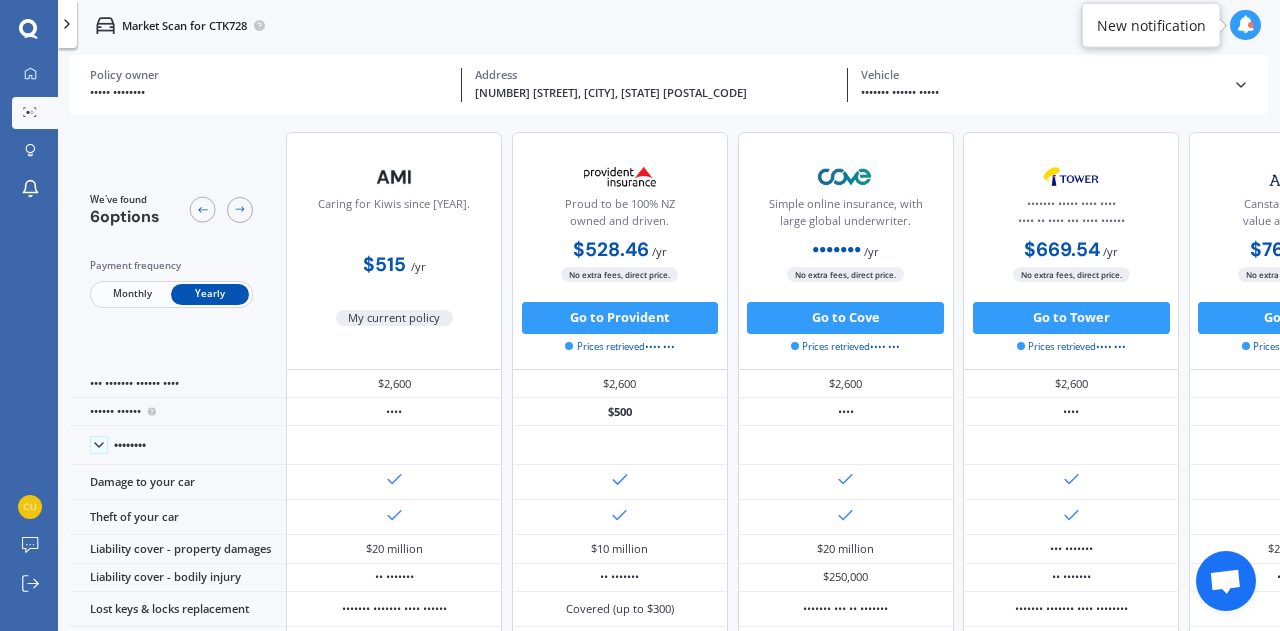 click at bounding box center (1241, 85) 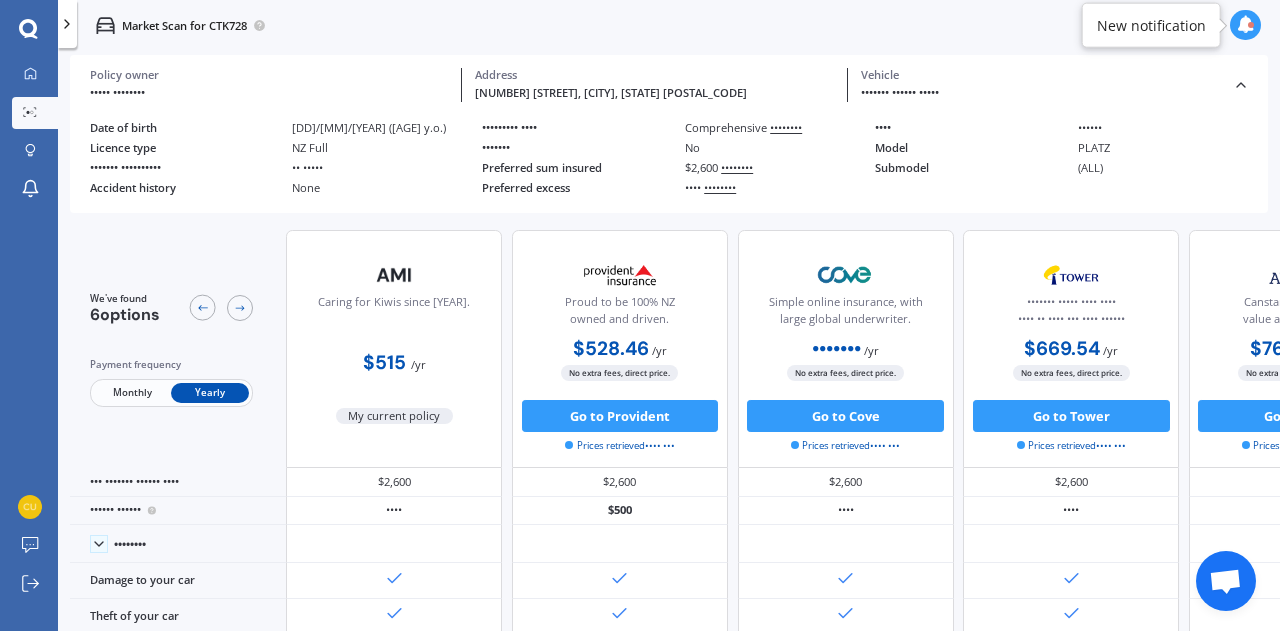 click at bounding box center [1241, 85] 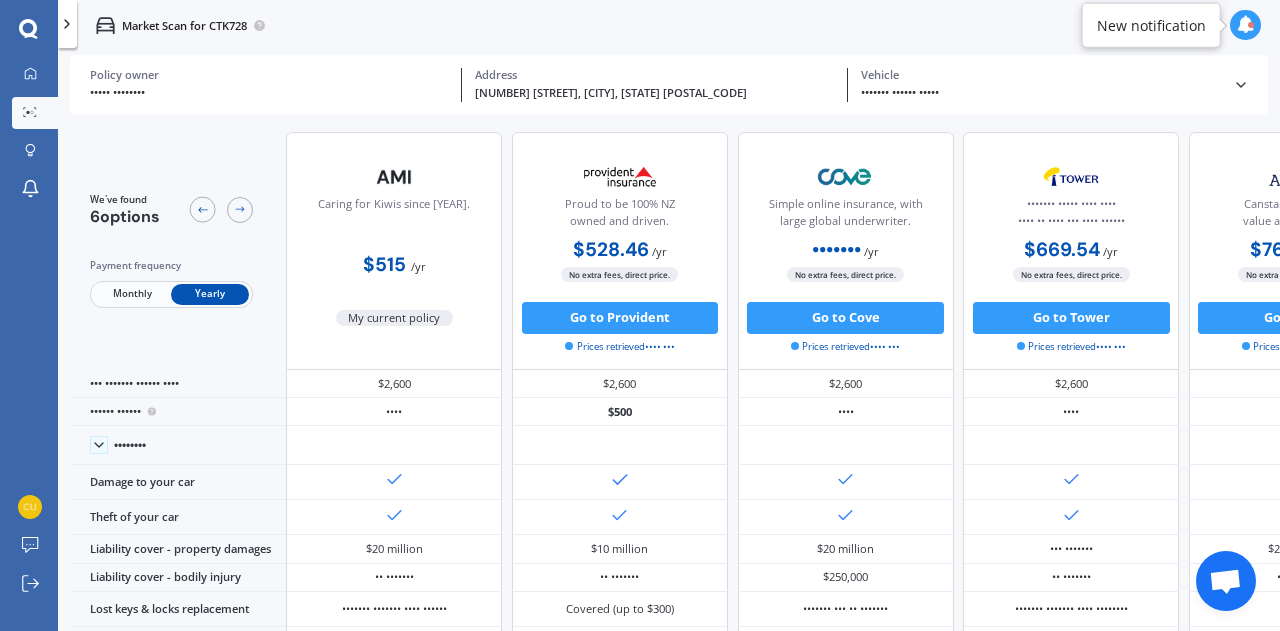 click at bounding box center [1241, 85] 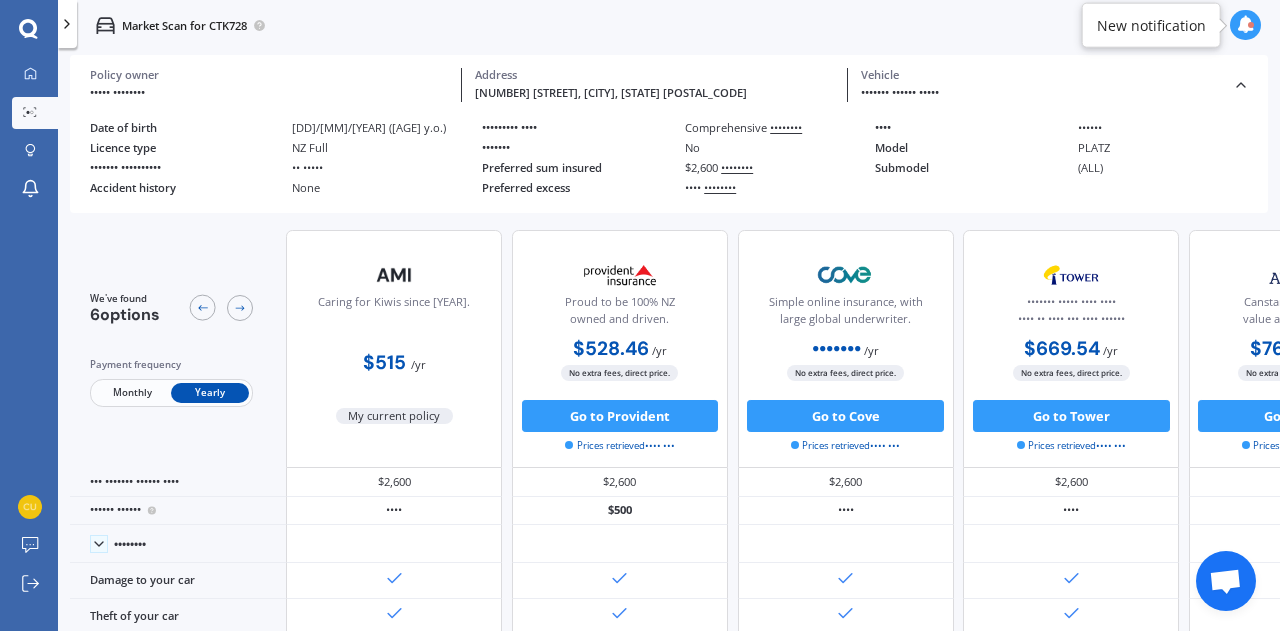click on "••••••••" at bounding box center [786, 127] 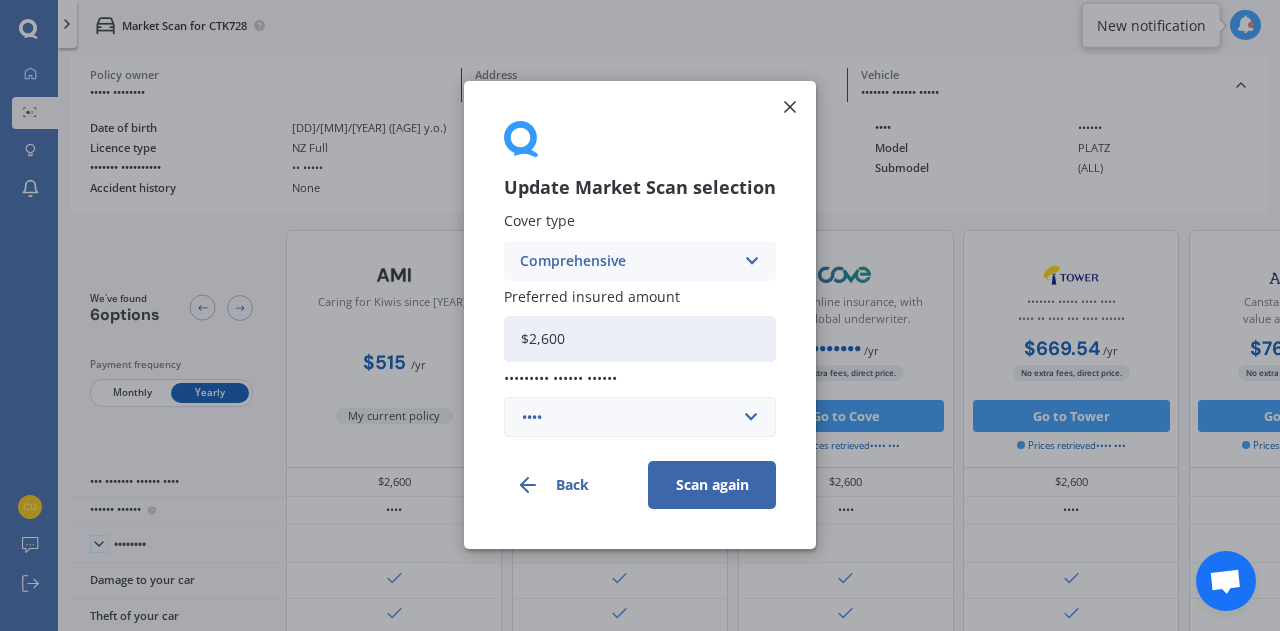 click at bounding box center (751, 261) 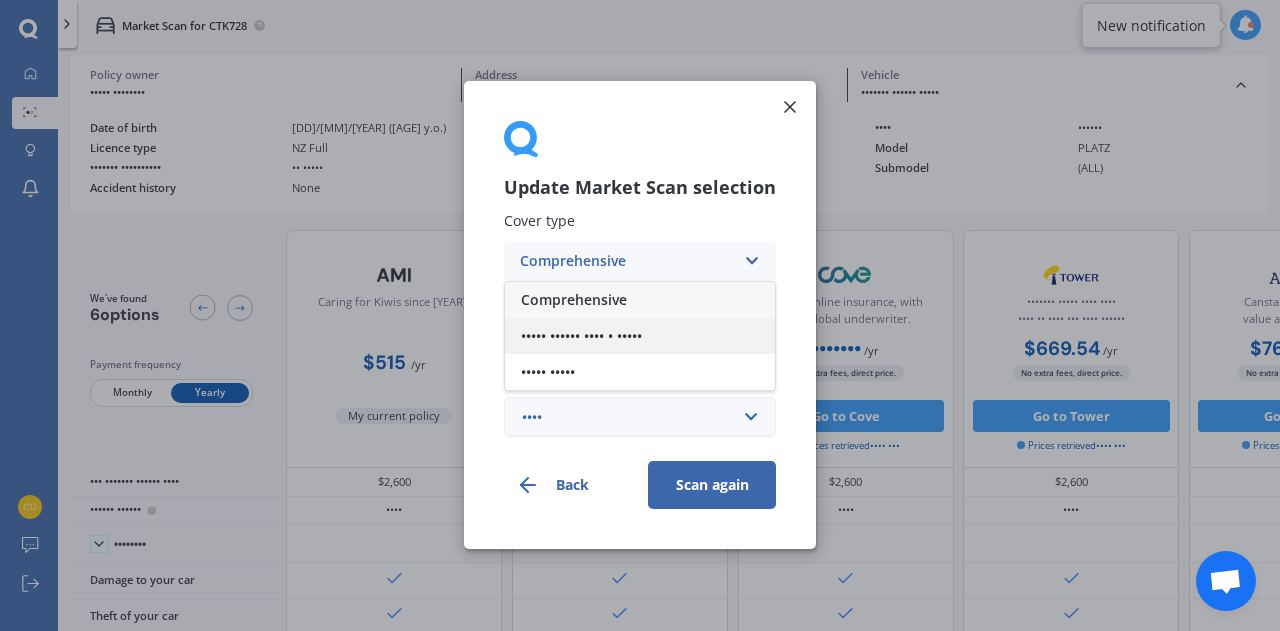 click on "••••• •••••• •••• • •••••" at bounding box center [574, 300] 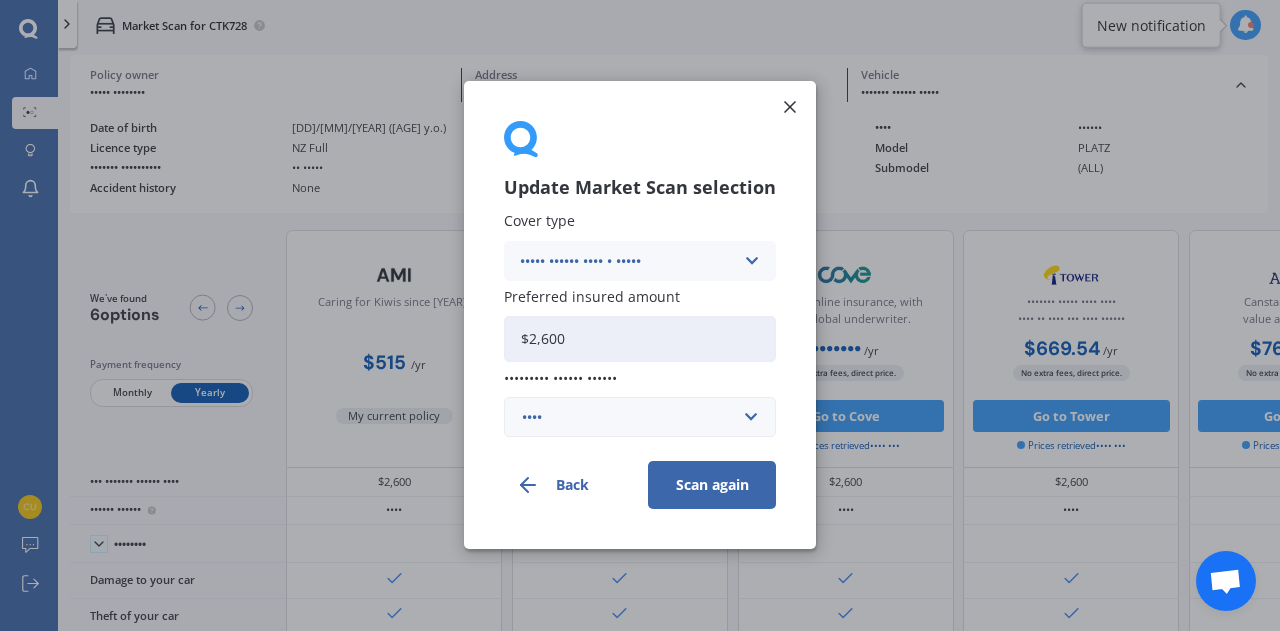click on "Scan again" at bounding box center (712, 486) 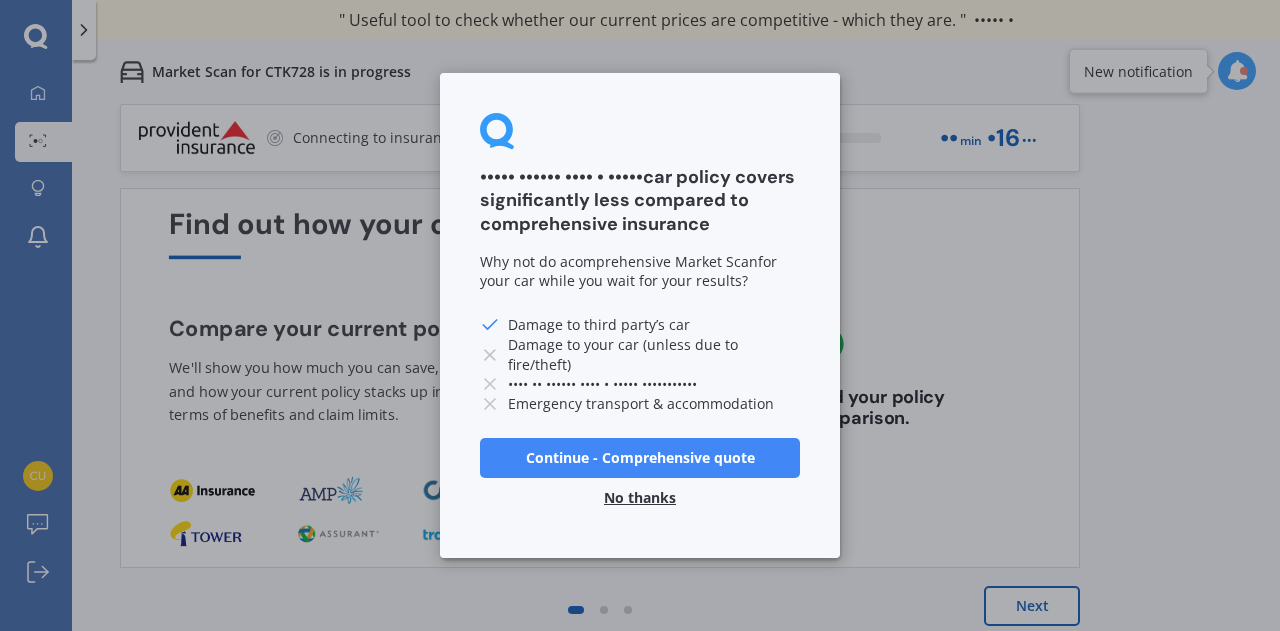 click on "No thanks" at bounding box center (640, 498) 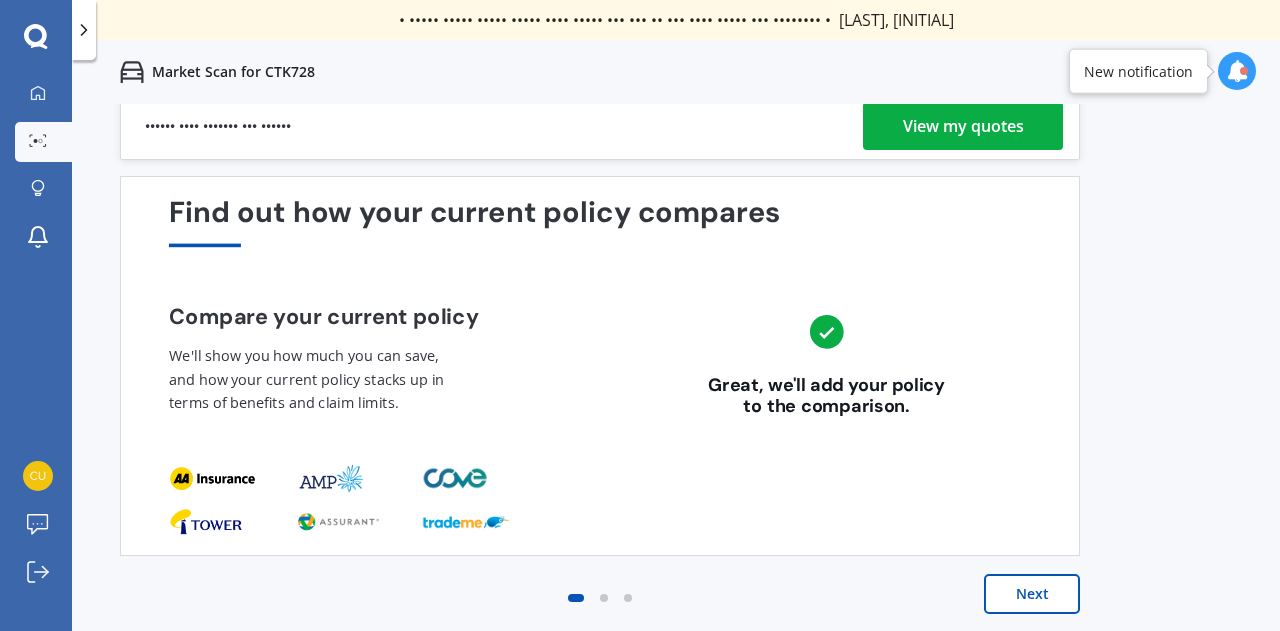 scroll, scrollTop: 14, scrollLeft: 0, axis: vertical 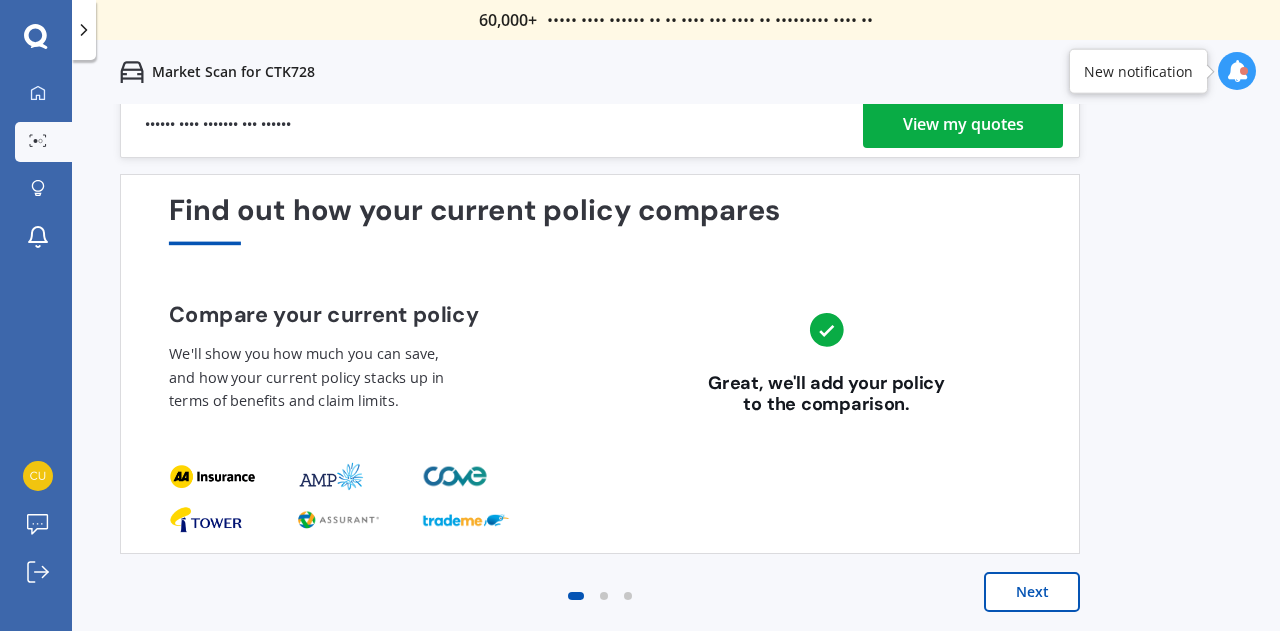 click on "View my quotes" at bounding box center [963, 124] 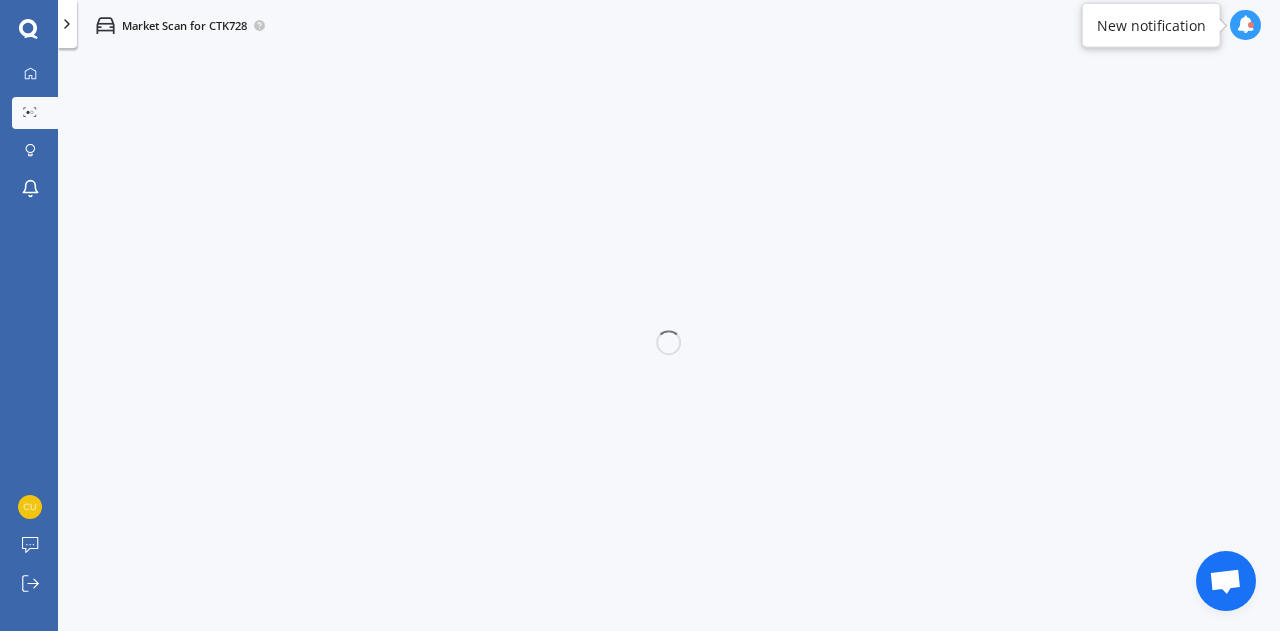 scroll, scrollTop: 0, scrollLeft: 0, axis: both 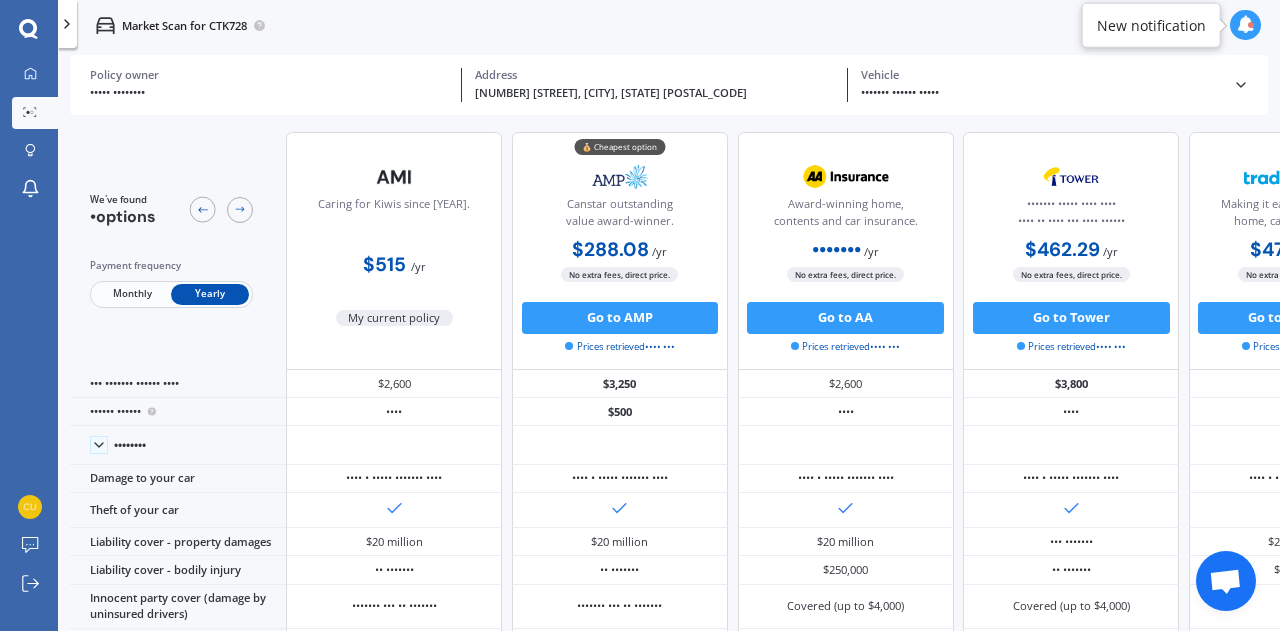 click at bounding box center [1246, 25] 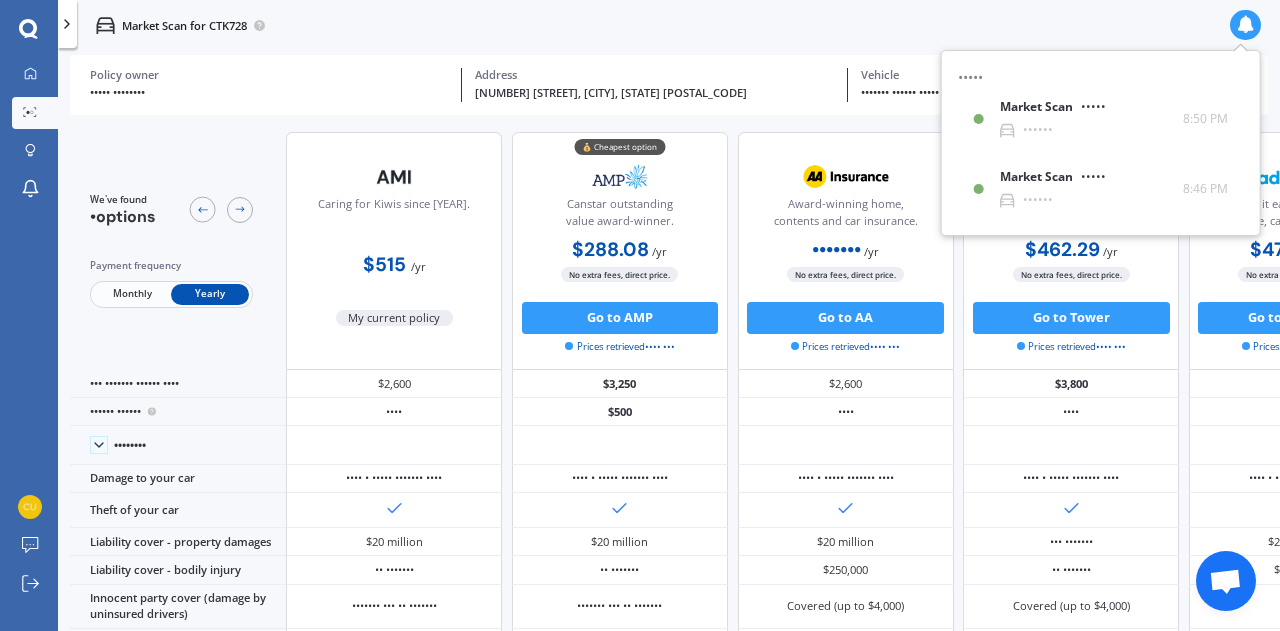 click at bounding box center (1246, 25) 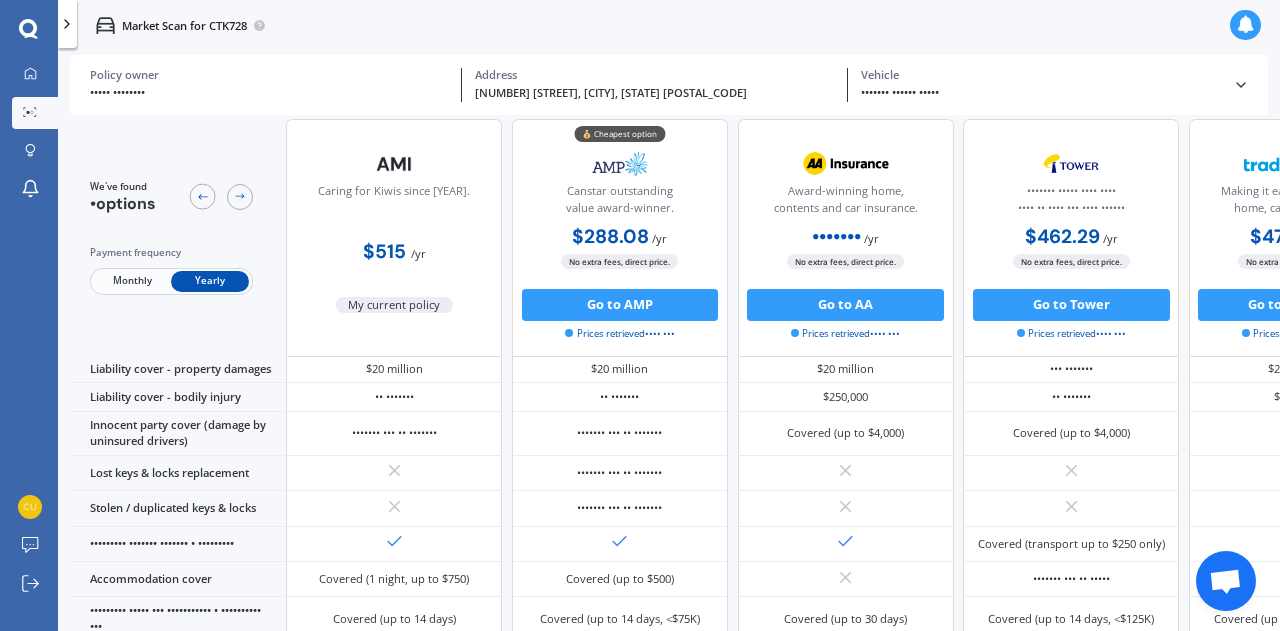 scroll, scrollTop: 0, scrollLeft: 0, axis: both 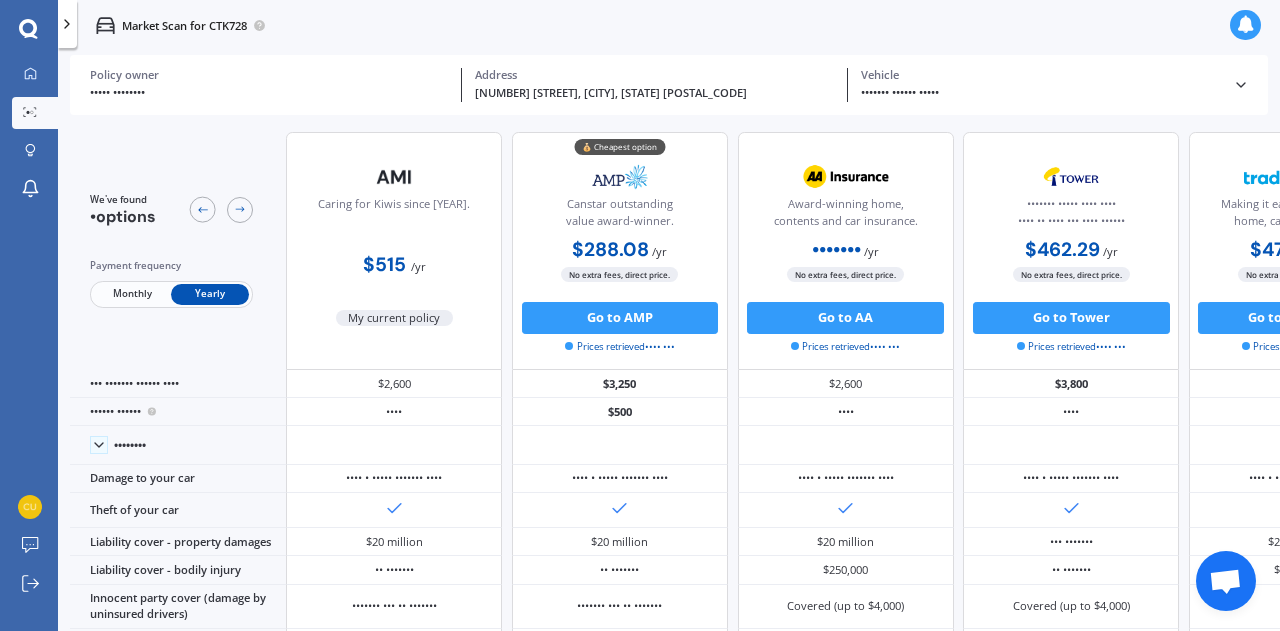 click at bounding box center [28, 29] 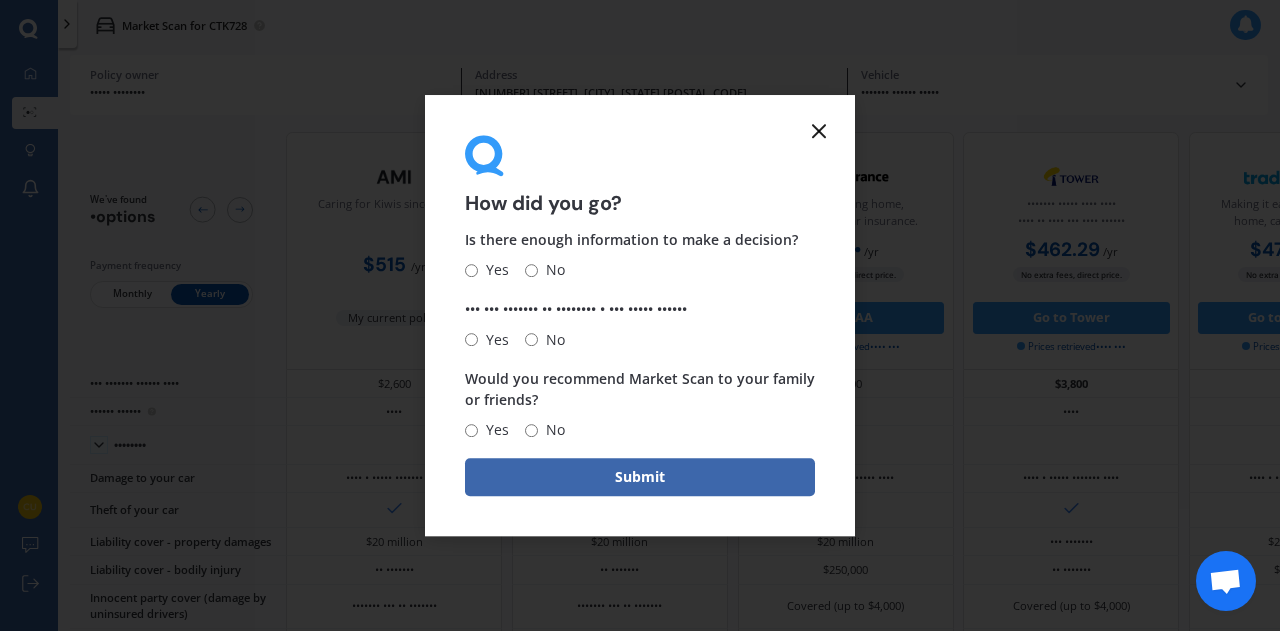 click at bounding box center [819, 131] 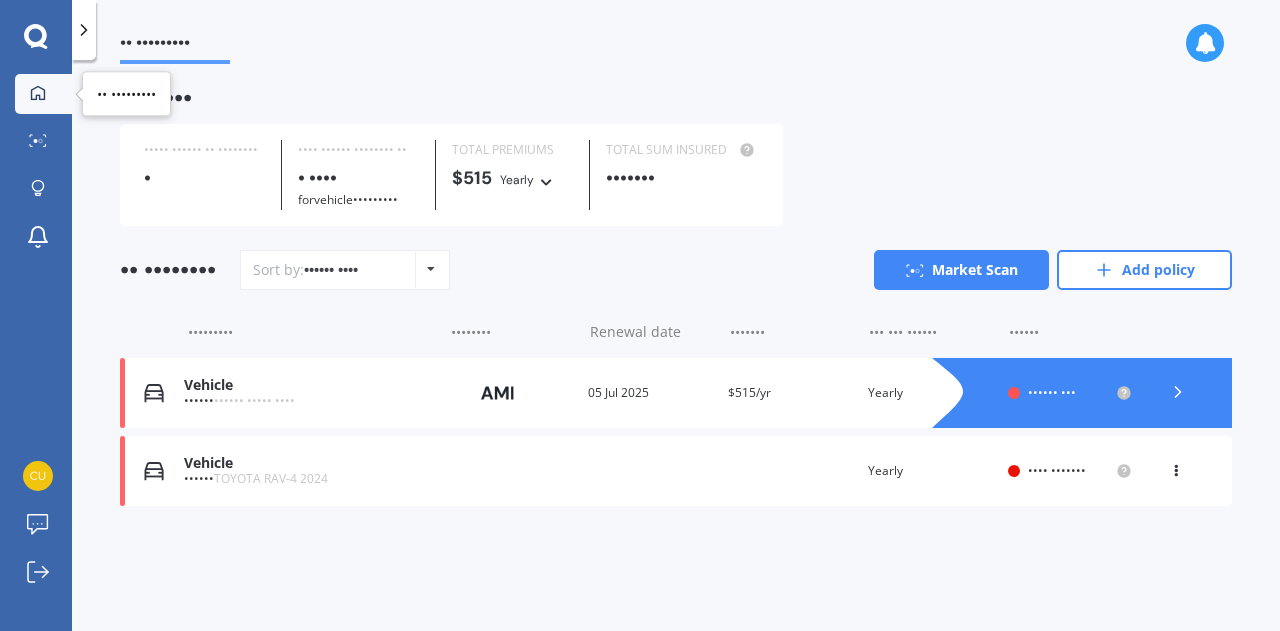 click at bounding box center [38, 93] 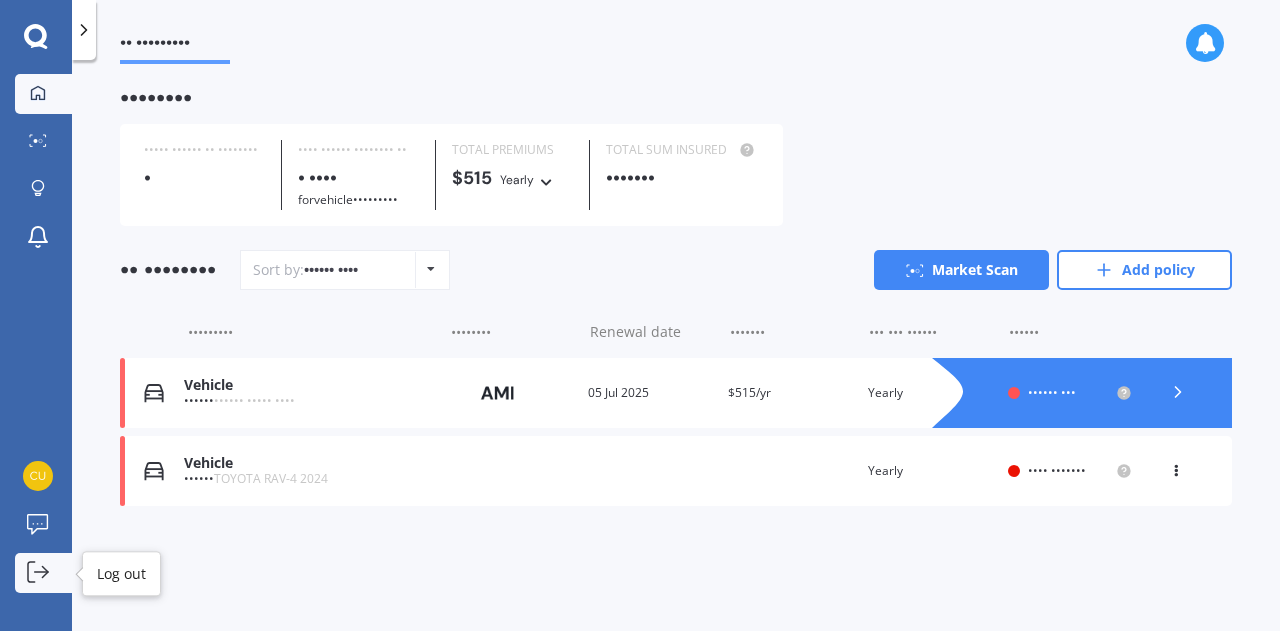 click at bounding box center (31, 572) 